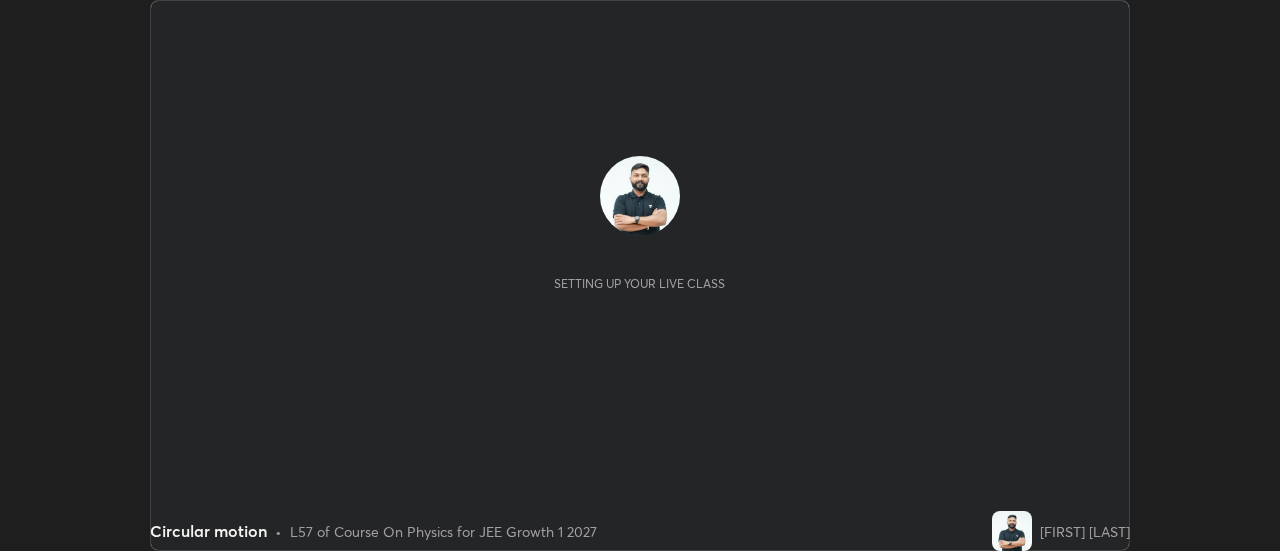 scroll, scrollTop: 0, scrollLeft: 0, axis: both 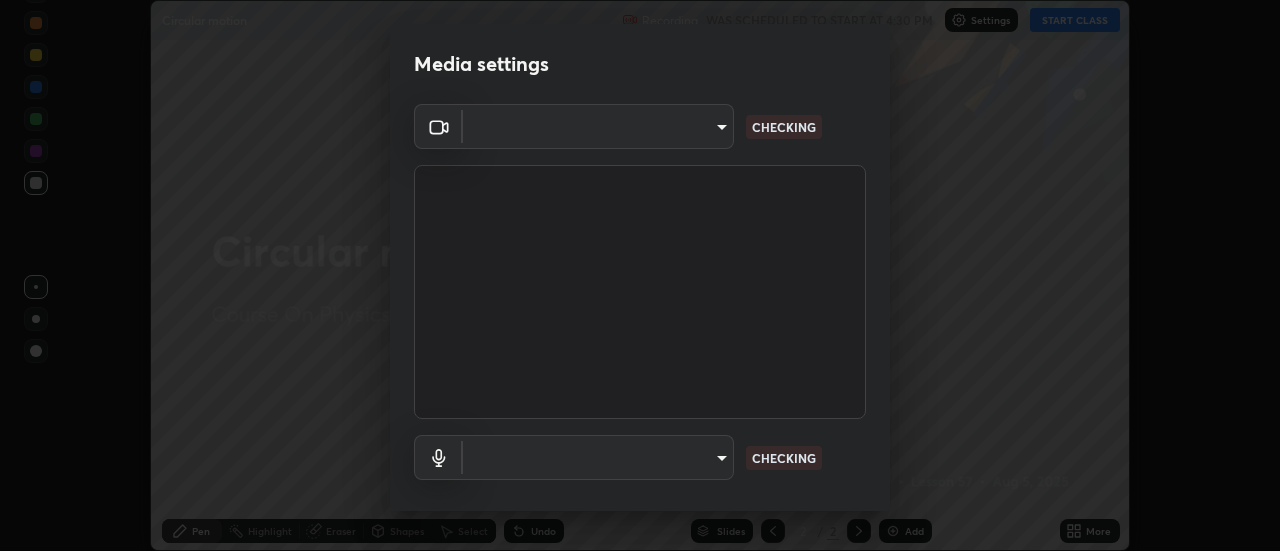 type on "20afe940cbeb59602439e807e0695b369d796bb7f65a41c81d65576627b30d72" 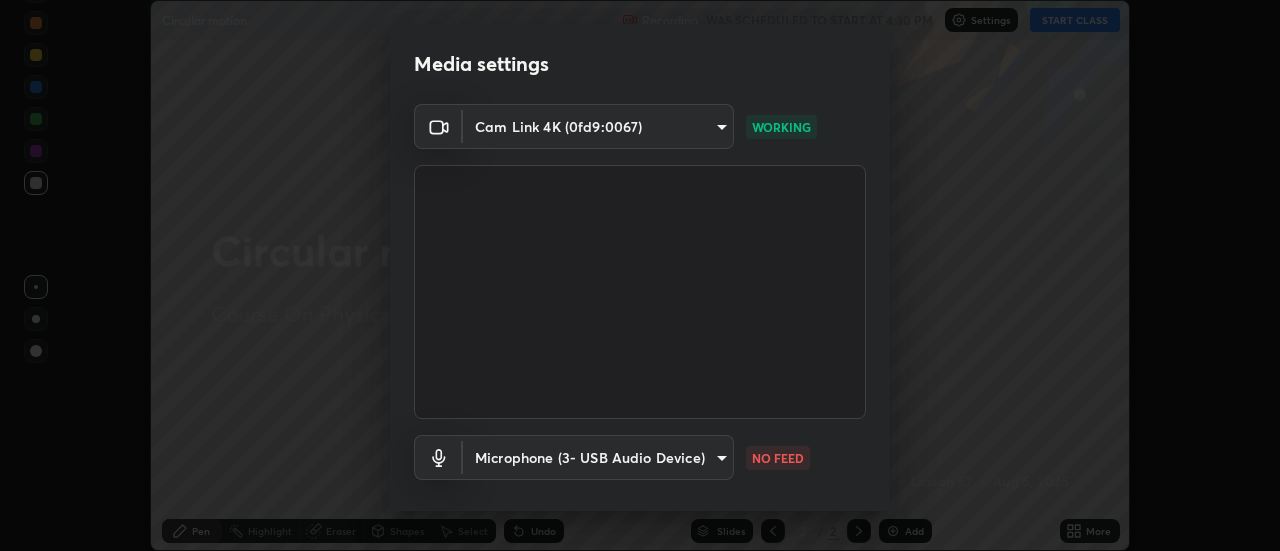 click on "Erase all Circular motion Recording WAS SCHEDULED TO START AT  4:30 PM Settings START CLASS Setting up your live class Circular motion • L57 of Course On Physics for JEE Growth 1 2027 [FIRST] [LAST] Pen Highlight Eraser Shapes Select Undo Slides 2 / 2 Add More No doubts shared Encourage your learners to ask a doubt for better clarity Report an issue Reason for reporting Buffering Chat not working Audio - Video sync issue Educator video quality low ​ Attach an image Report Media settings Cam Link 4K (0fd9:0067) [HASH] WORKING Microphone (3- USB Audio Device) [HASH] NO FEED 1 / 5 Next" at bounding box center (640, 275) 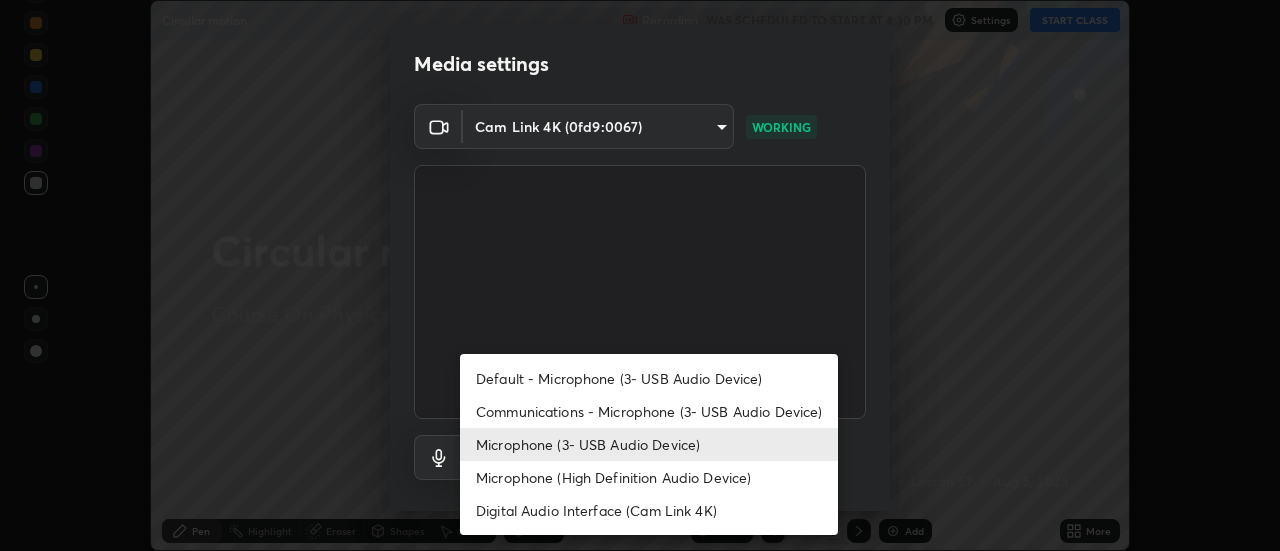 click on "Communications - Microphone (3- USB Audio Device)" at bounding box center [649, 411] 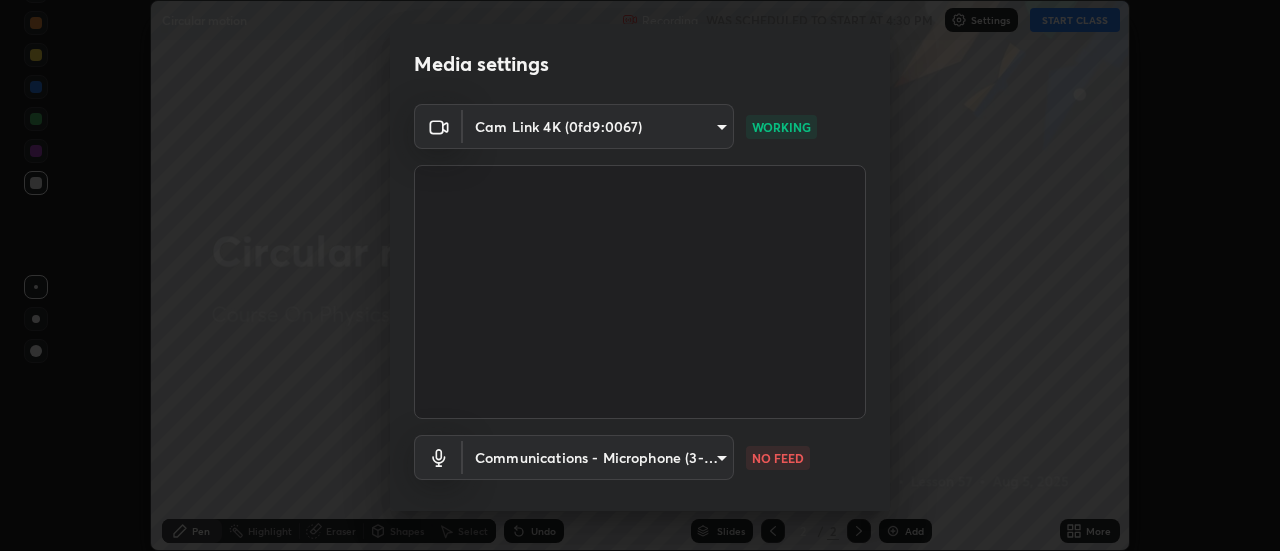 click on "Erase all Circular motion Recording WAS SCHEDULED TO START AT  4:30 PM Settings START CLASS Setting up your live class Circular motion • L57 of Course On Physics for JEE Growth 1 2027 [FIRST] [LAST] Pen Highlight Eraser Shapes Select Undo Slides 2 / 2 Add More No doubts shared Encourage your learners to ask a doubt for better clarity Report an issue Reason for reporting Buffering Chat not working Audio - Video sync issue Educator video quality low ​ Attach an image Report Media settings Cam Link 4K (0fd9:0067) [HASH] WORKING Communications - Microphone (3- USB Audio Device) communications NO FEED 1 / 5 Next" at bounding box center (640, 275) 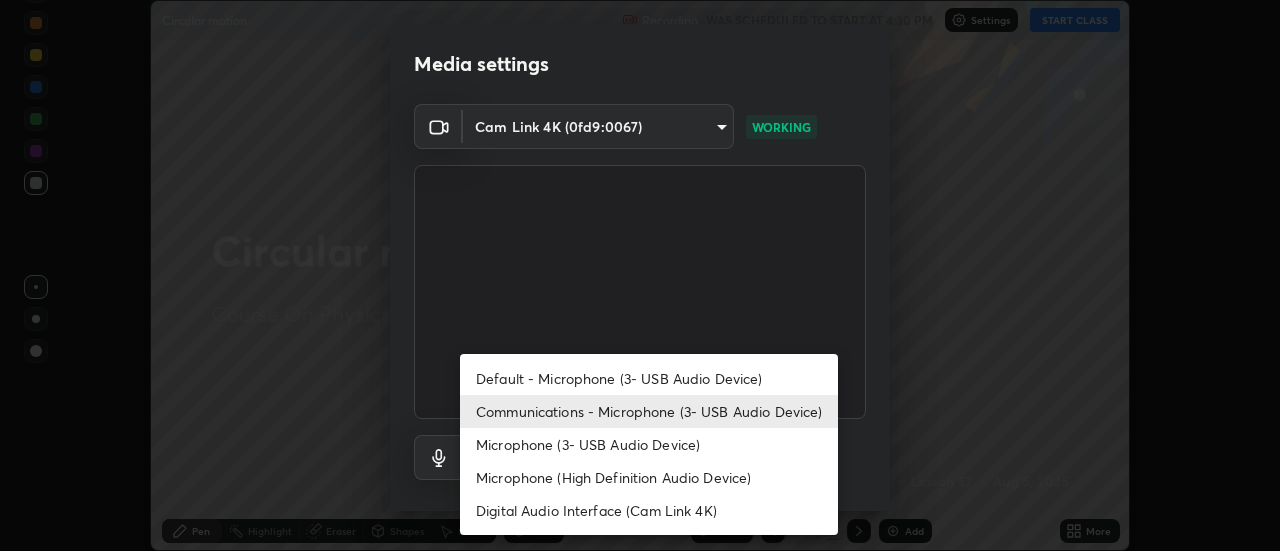click on "Microphone (3- USB Audio Device)" at bounding box center [649, 444] 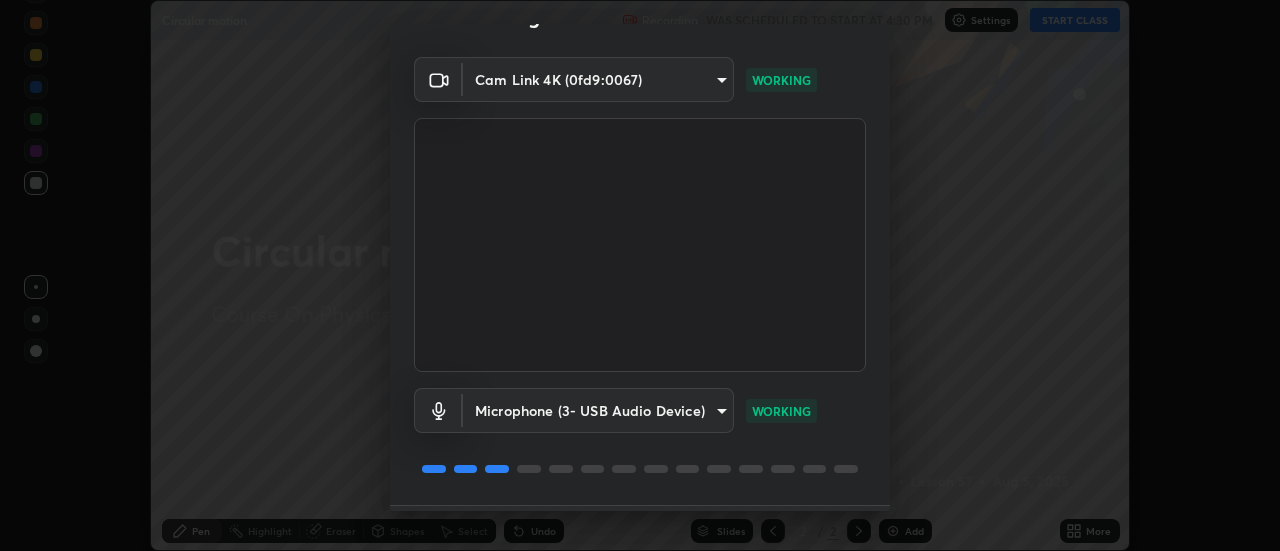 scroll, scrollTop: 105, scrollLeft: 0, axis: vertical 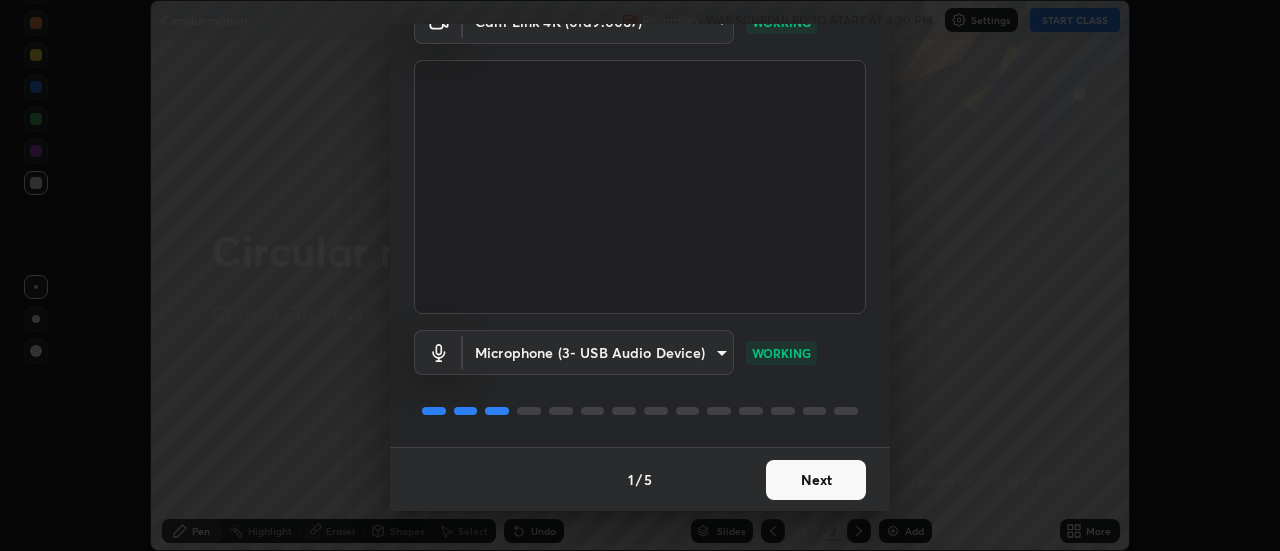 click on "Next" at bounding box center (816, 480) 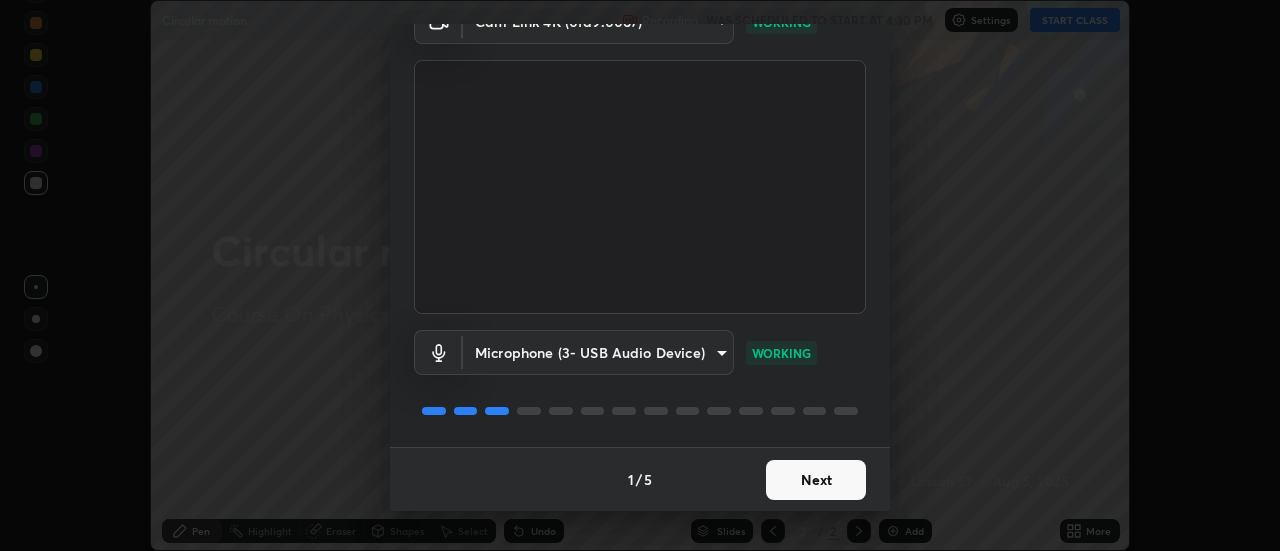 scroll, scrollTop: 0, scrollLeft: 0, axis: both 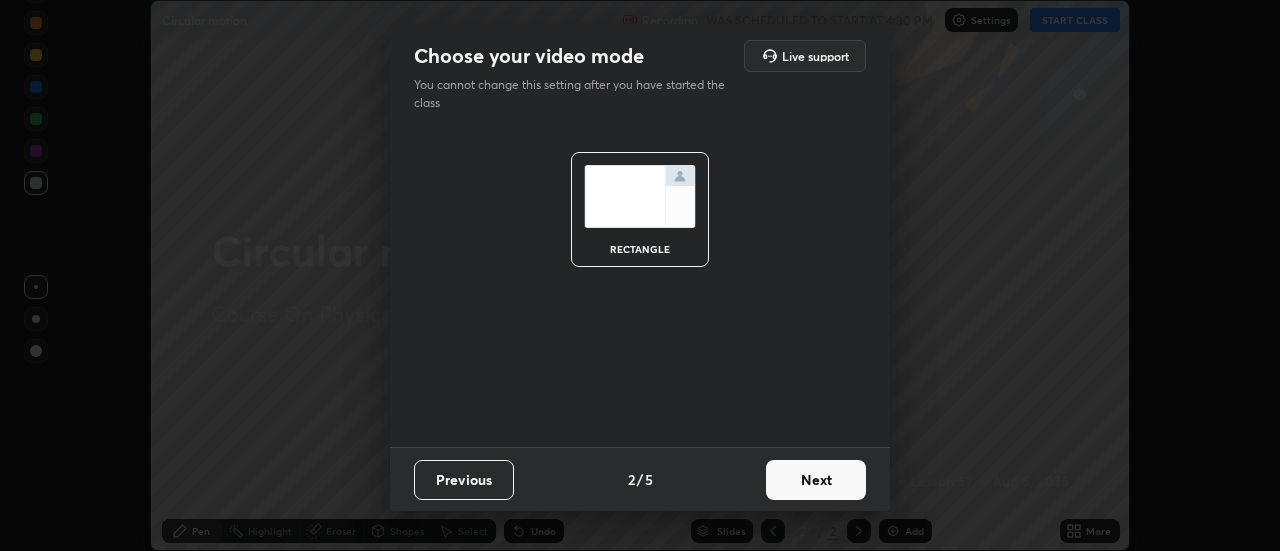 click on "Next" at bounding box center [816, 480] 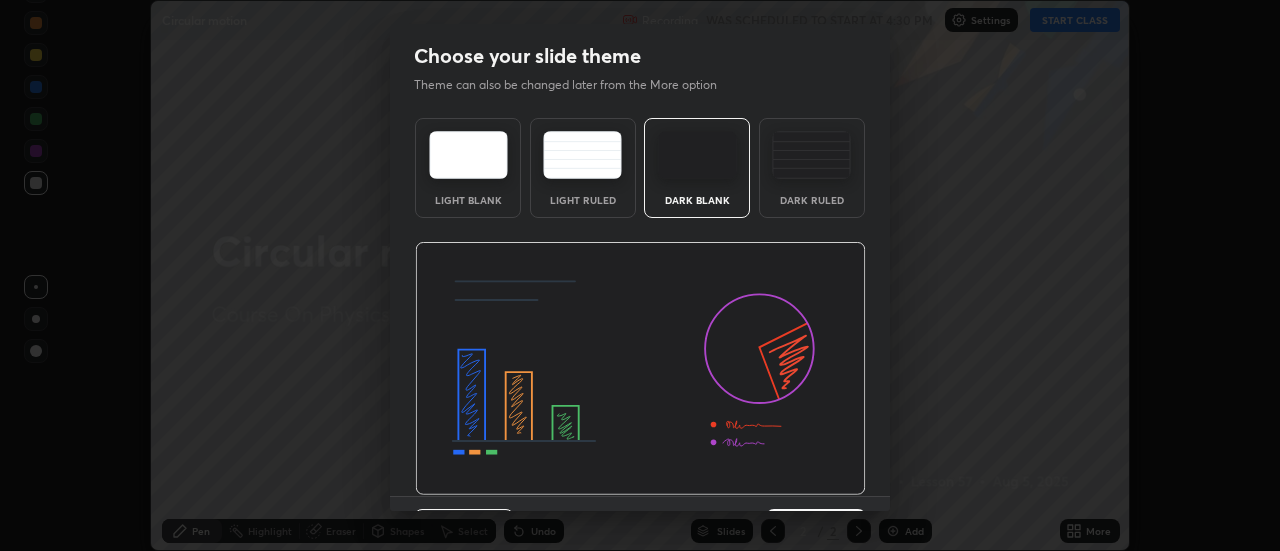 scroll, scrollTop: 49, scrollLeft: 0, axis: vertical 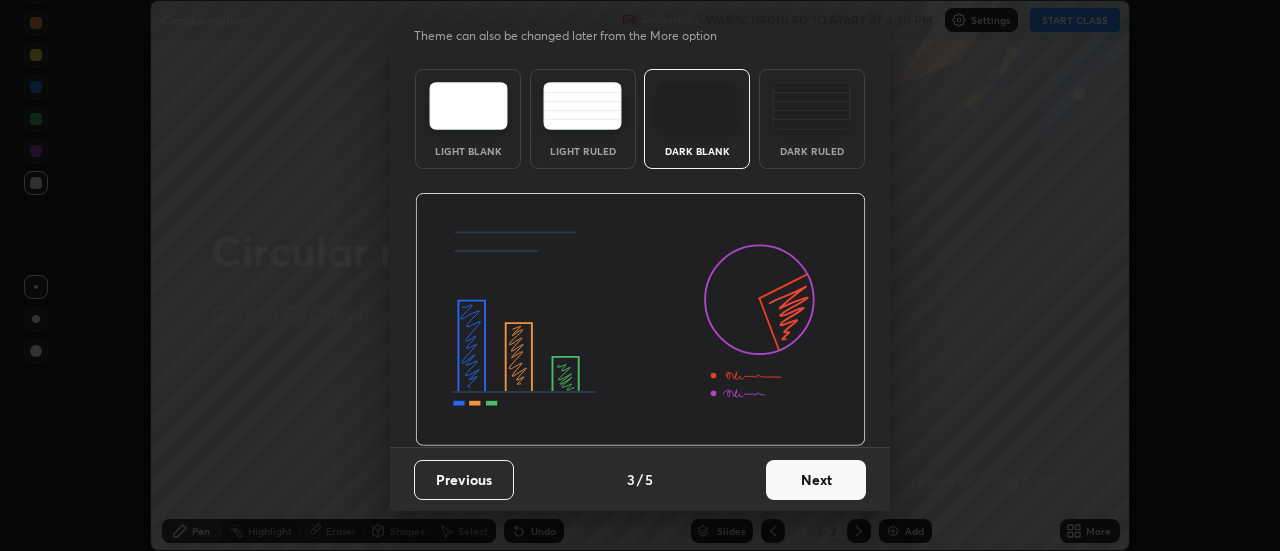click on "Next" at bounding box center [816, 480] 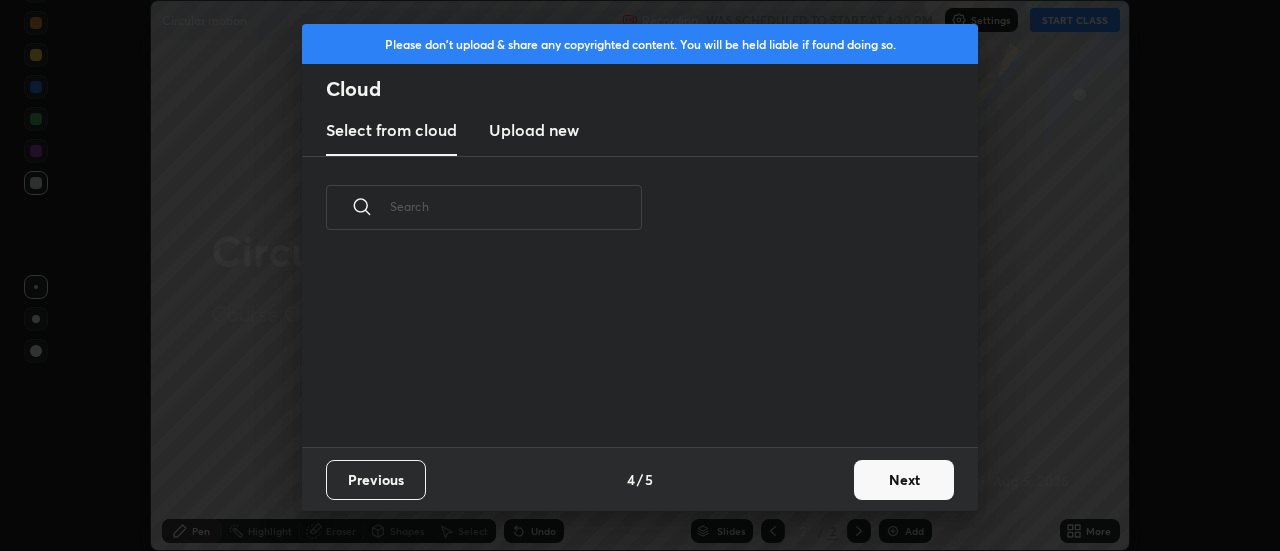 scroll, scrollTop: 0, scrollLeft: 0, axis: both 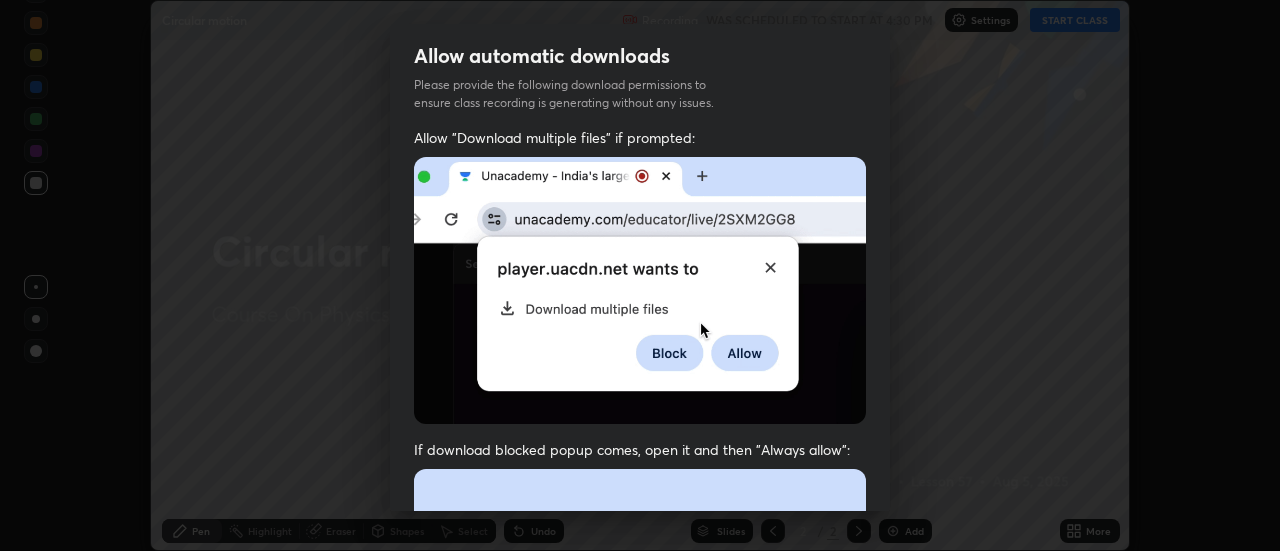 click on "Allow "Download multiple files" if prompted: If download blocked popup comes, open it and then "Always allow": I agree that if I don't provide required permissions, class recording will not be generated" at bounding box center [640, 549] 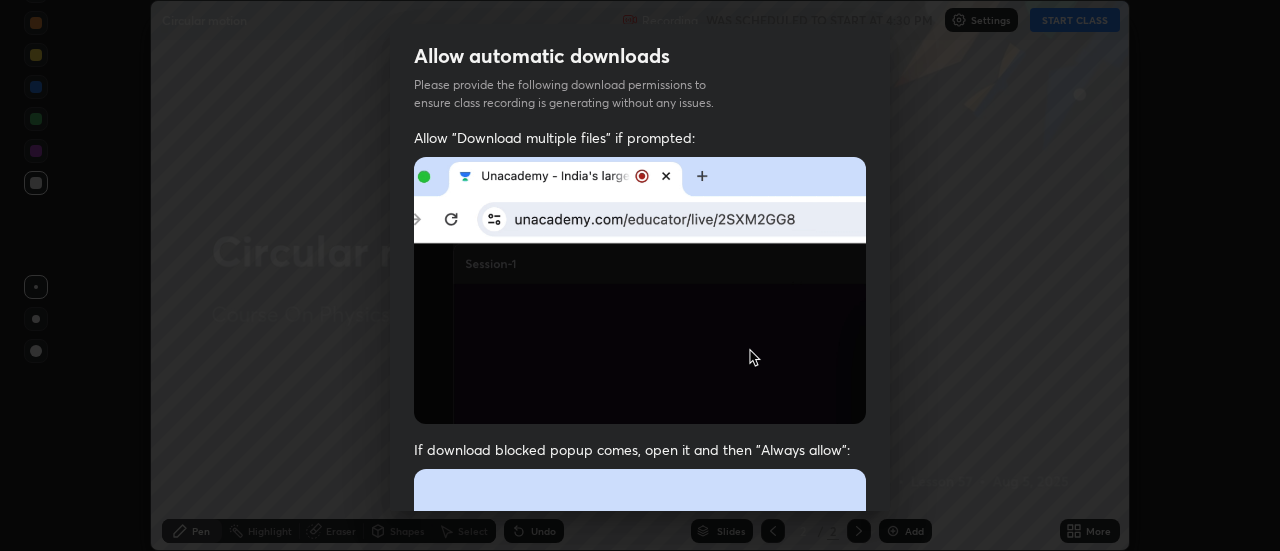 click on "If download blocked popup comes, open it and then "Always allow":" at bounding box center [640, 673] 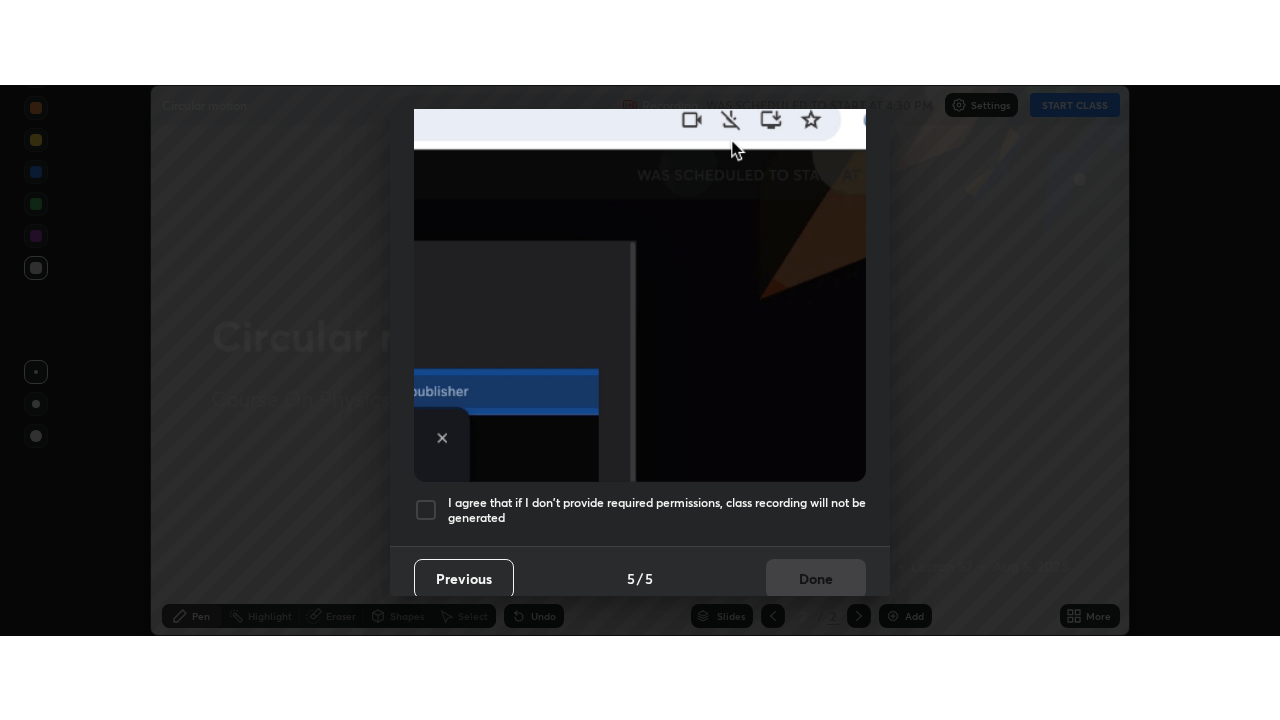 scroll, scrollTop: 513, scrollLeft: 0, axis: vertical 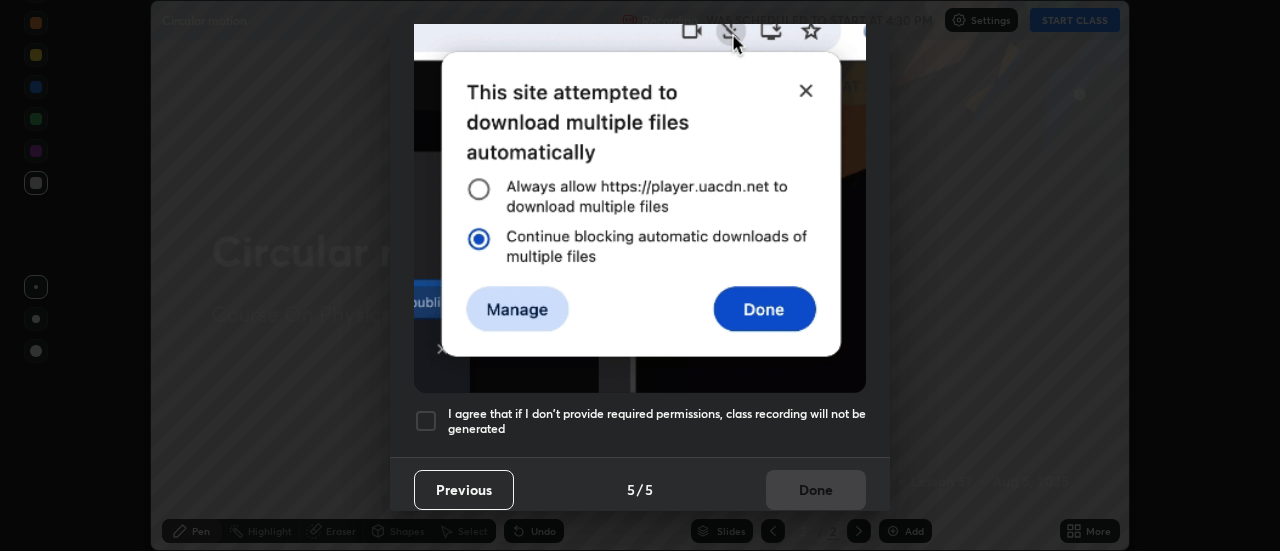 click on "I agree that if I don't provide required permissions, class recording will not be generated" at bounding box center [657, 421] 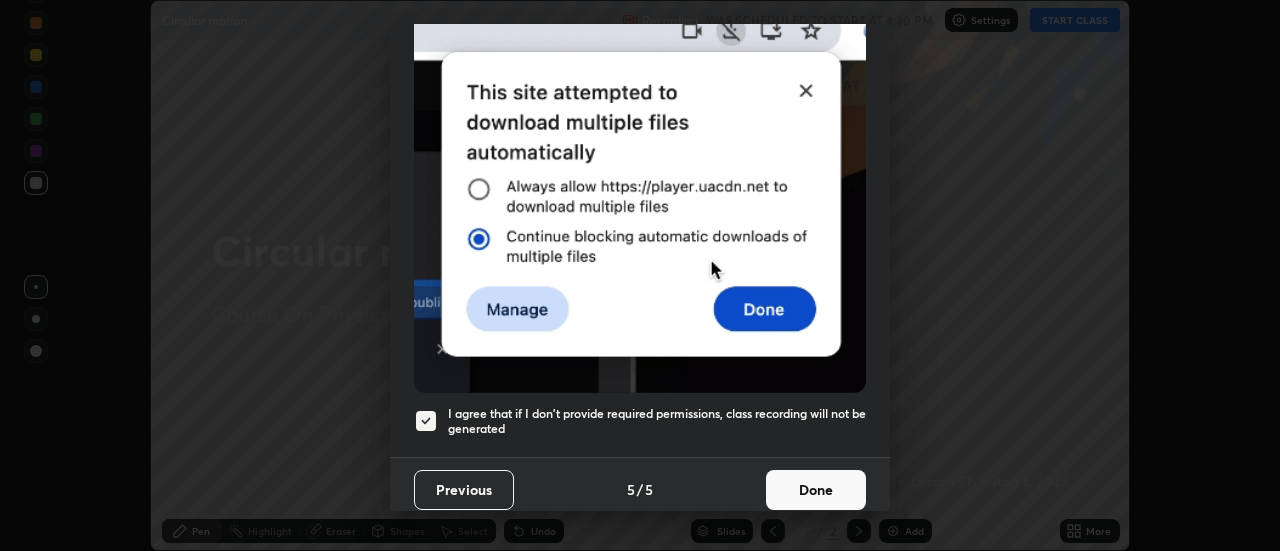 click on "Done" at bounding box center (816, 490) 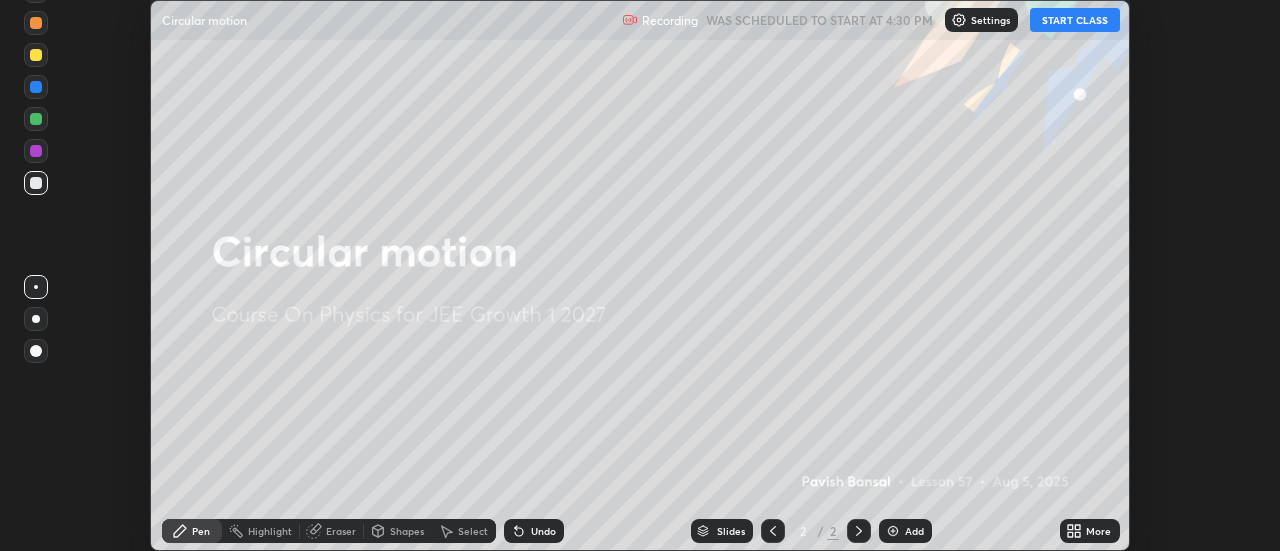 click on "More" at bounding box center [1090, 531] 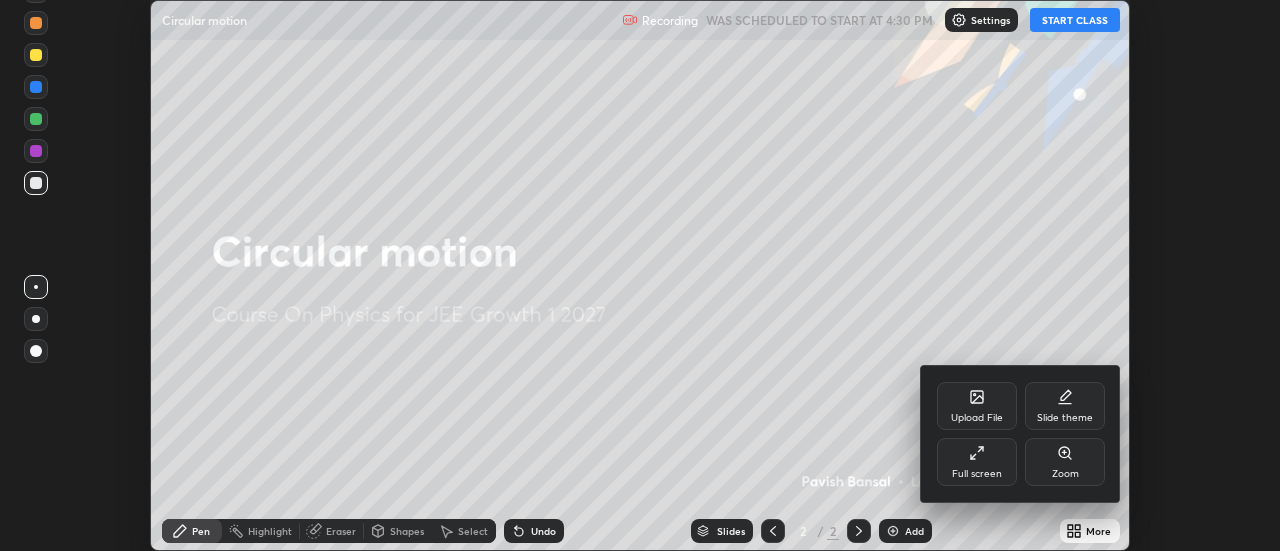 click on "Full screen" at bounding box center (977, 462) 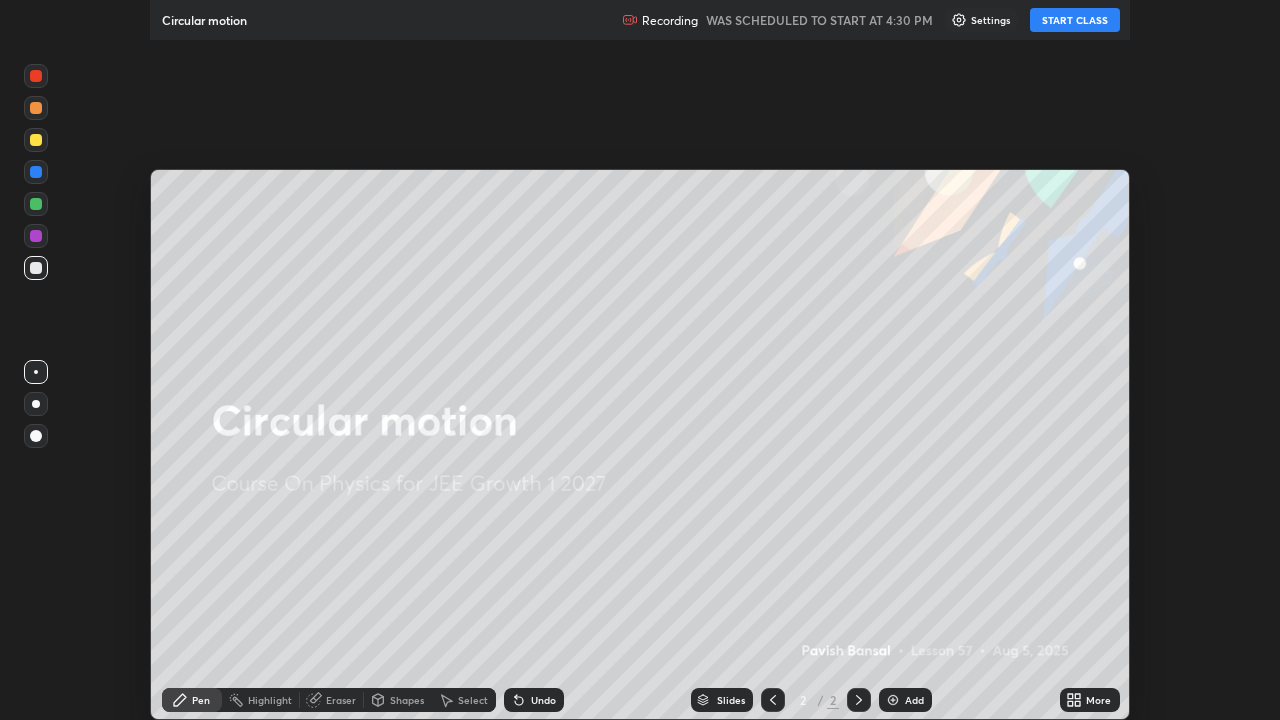 scroll, scrollTop: 99280, scrollLeft: 98720, axis: both 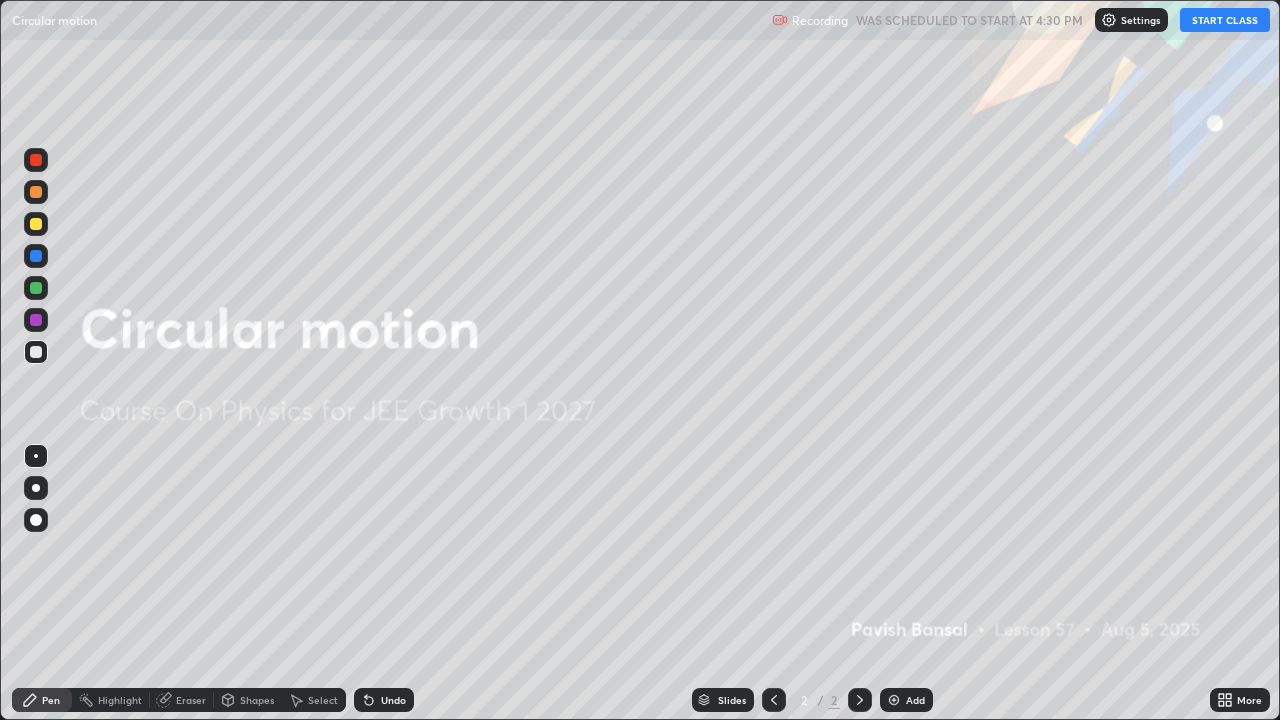 click on "START CLASS" at bounding box center [1225, 20] 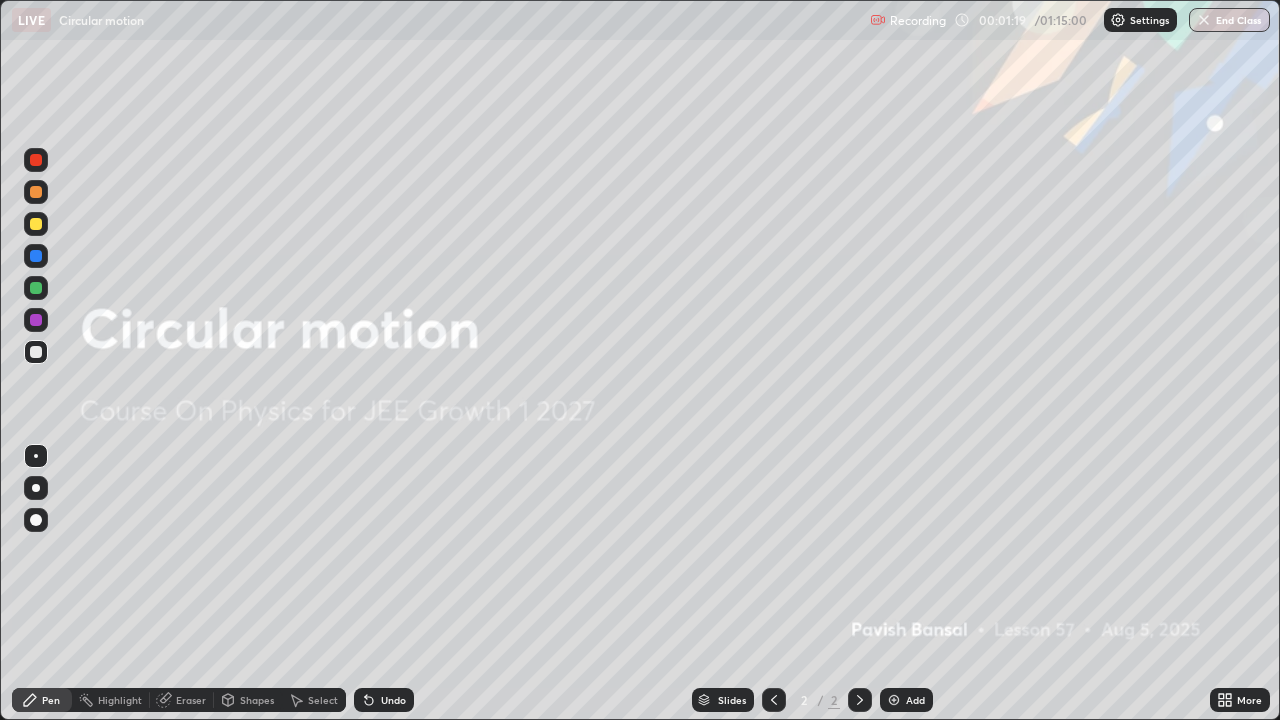 click at bounding box center [894, 700] 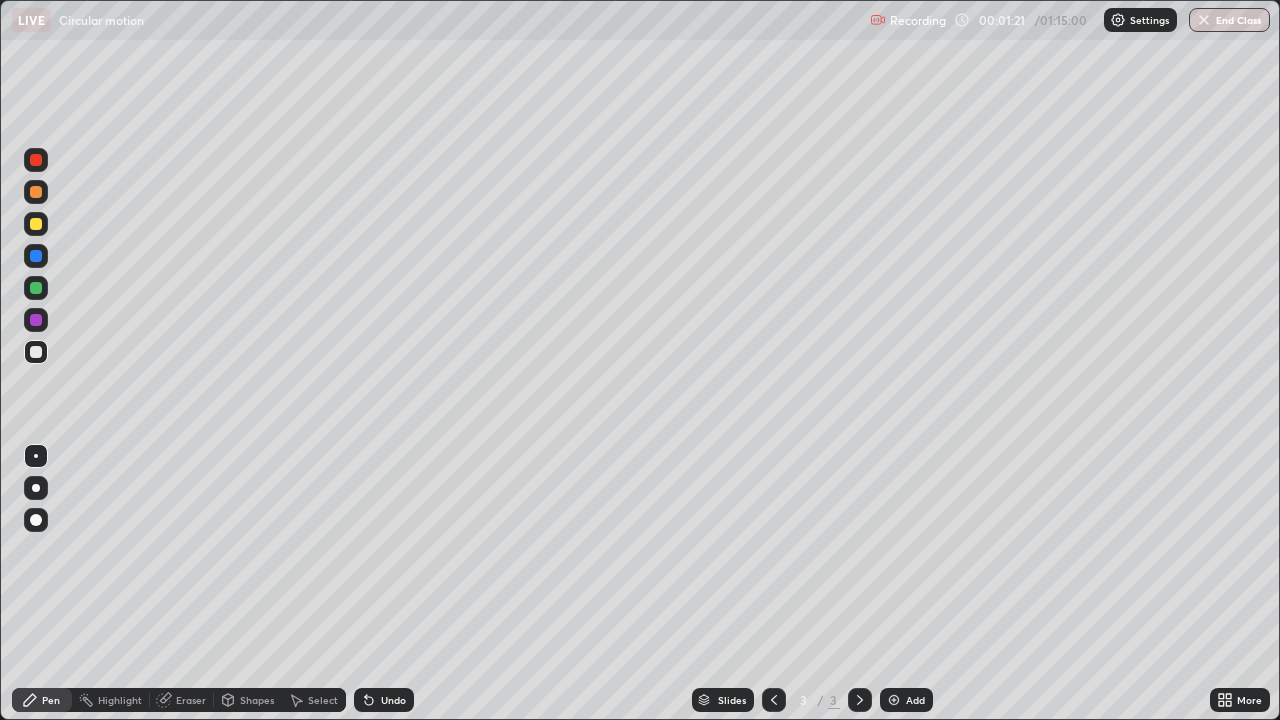click at bounding box center [36, 488] 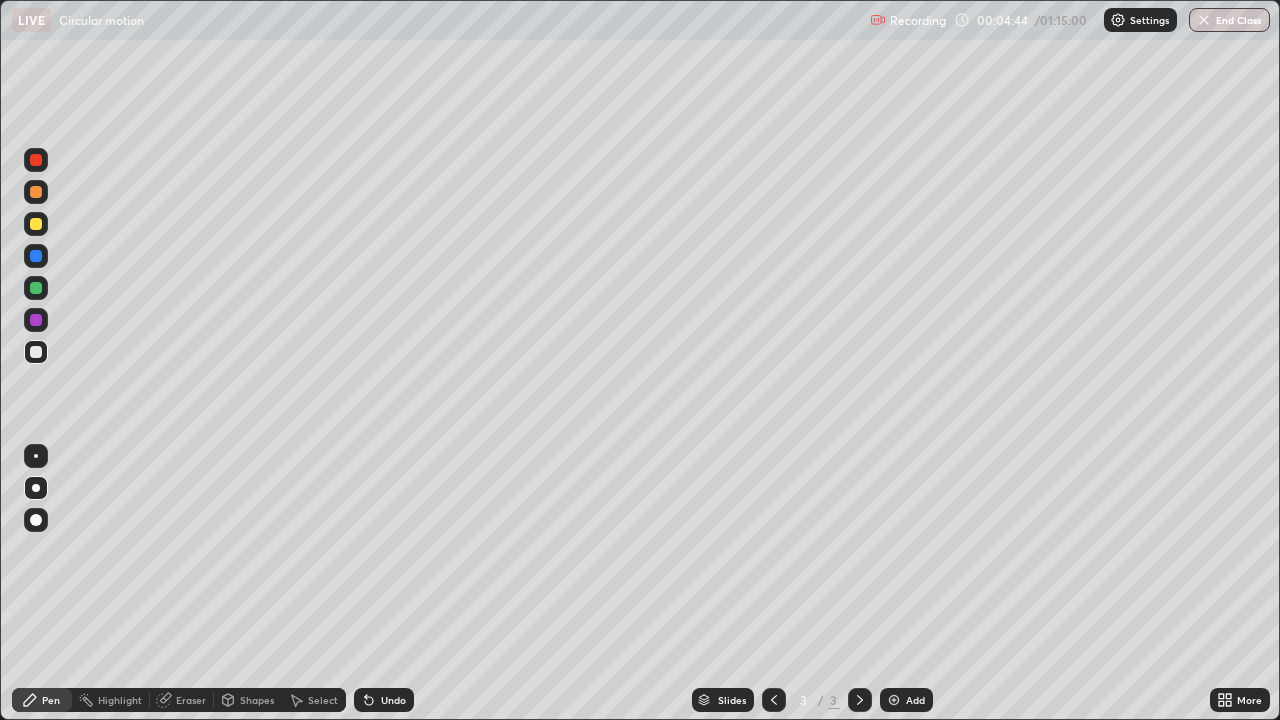 click at bounding box center [36, 224] 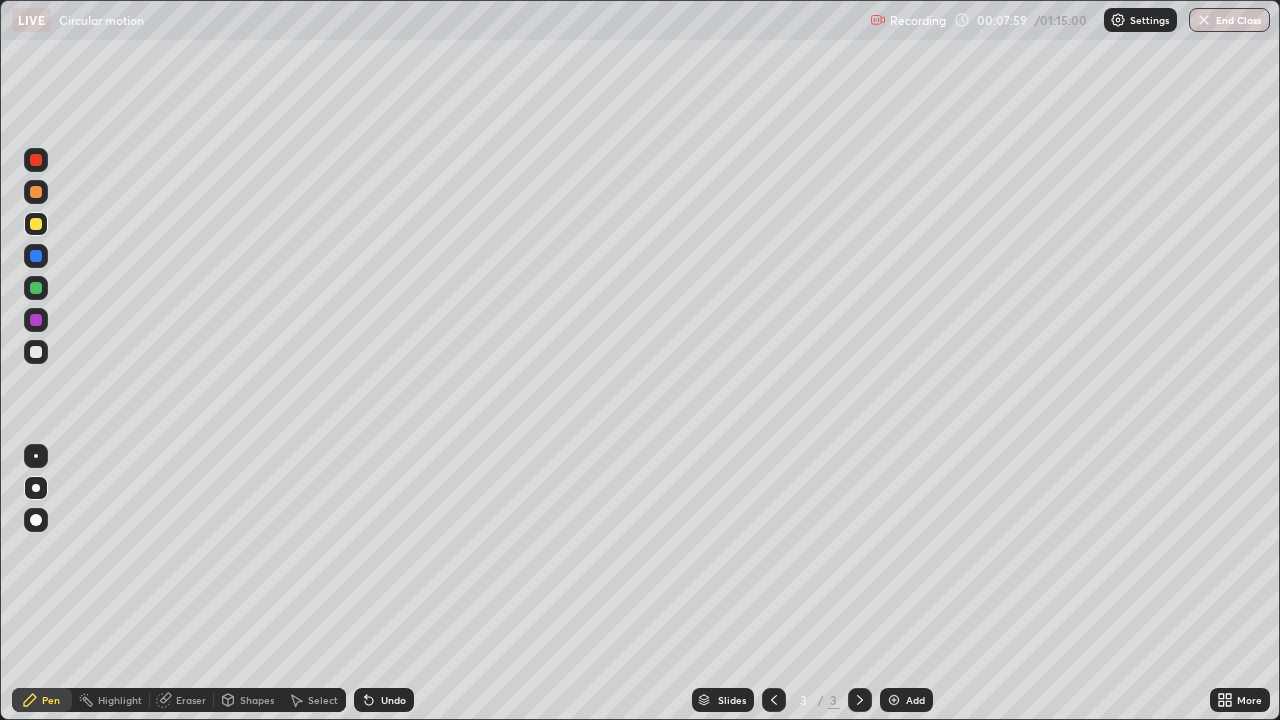 click on "Undo" at bounding box center (393, 700) 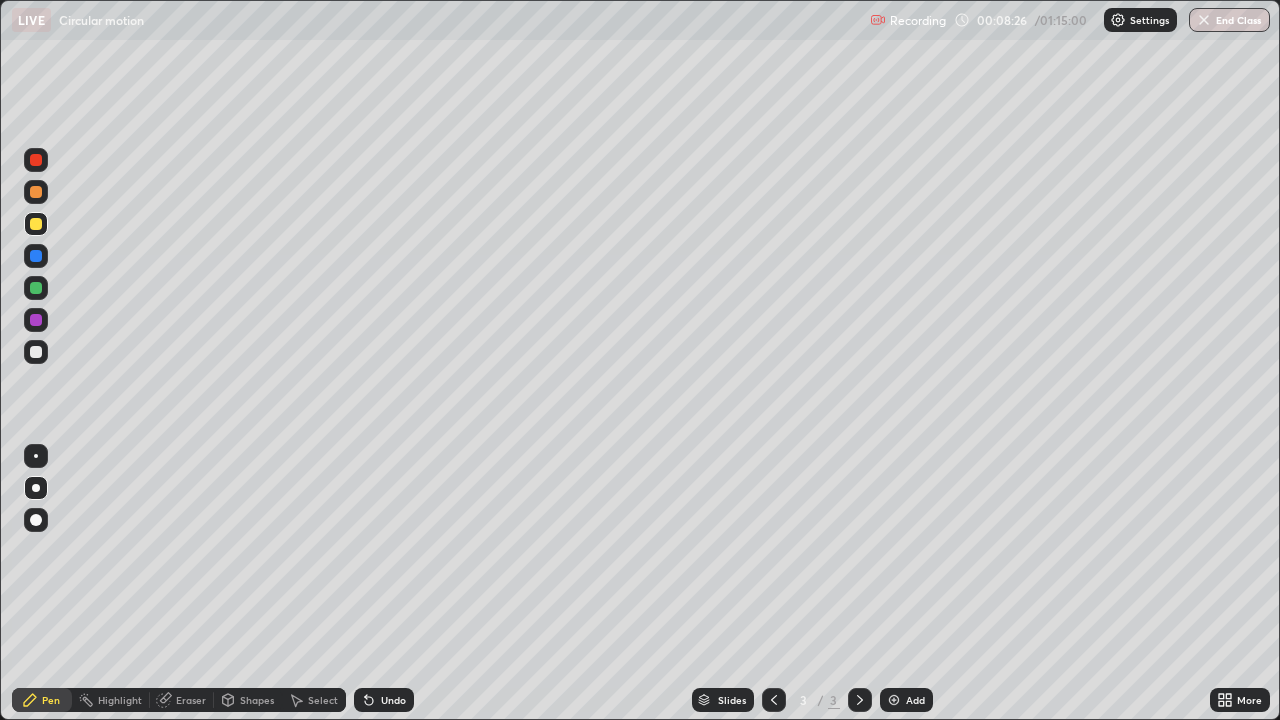 click on "Undo" at bounding box center (384, 700) 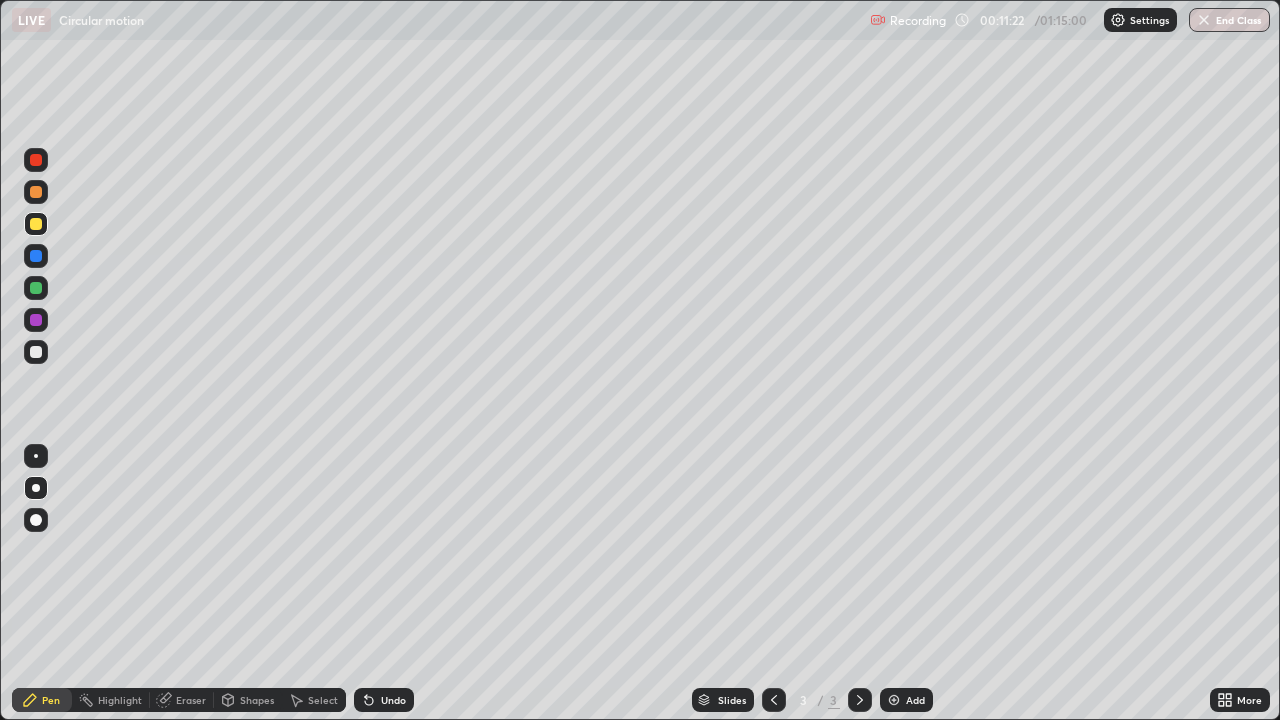 click on "Add" at bounding box center (906, 700) 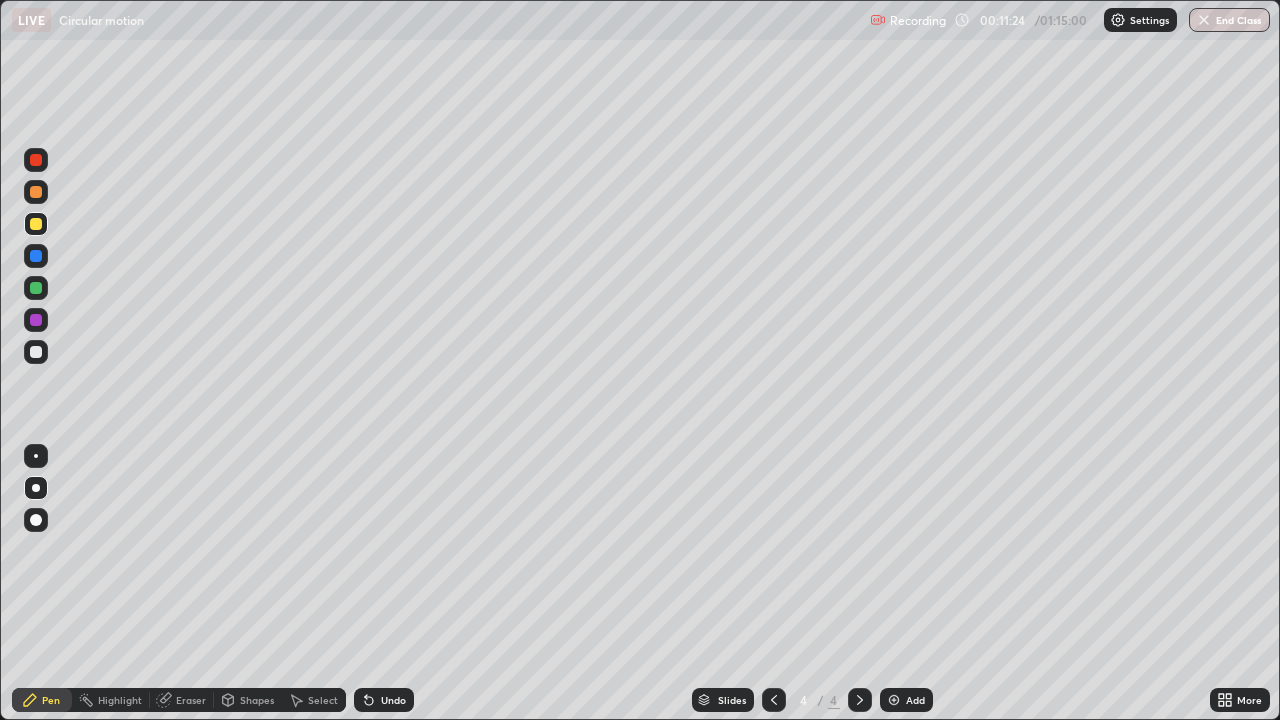 click at bounding box center (36, 352) 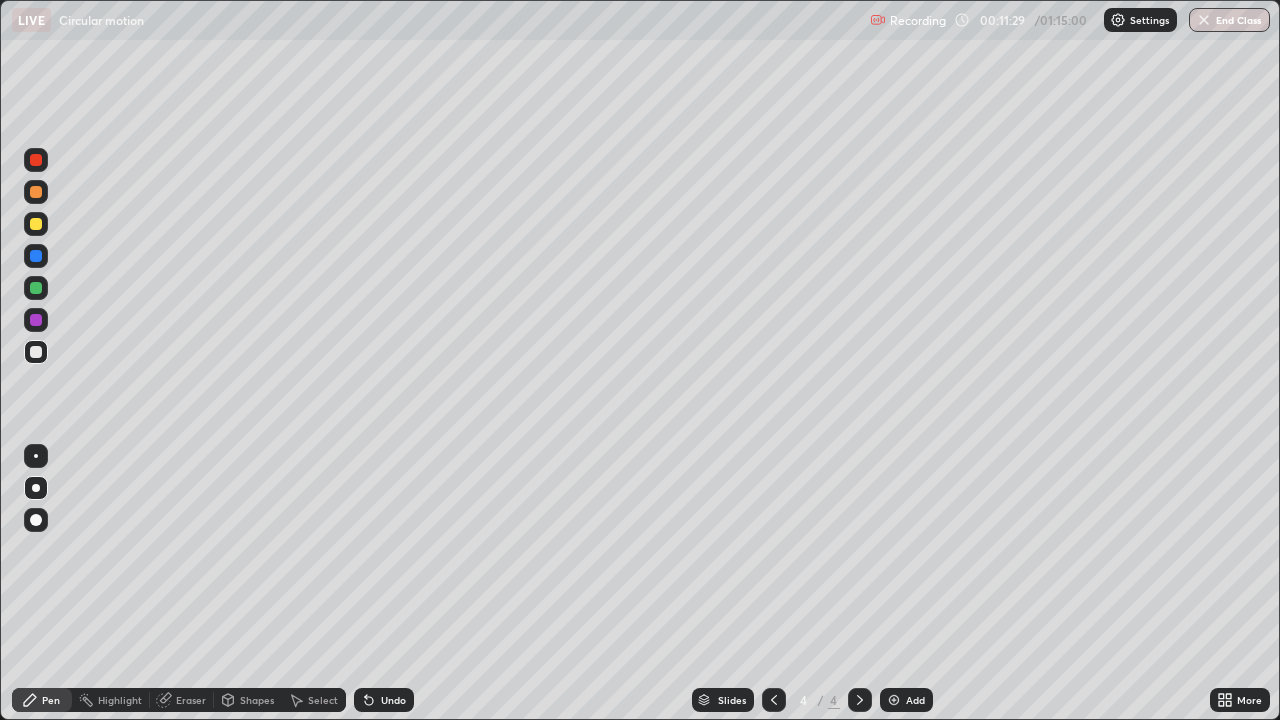 click at bounding box center [36, 224] 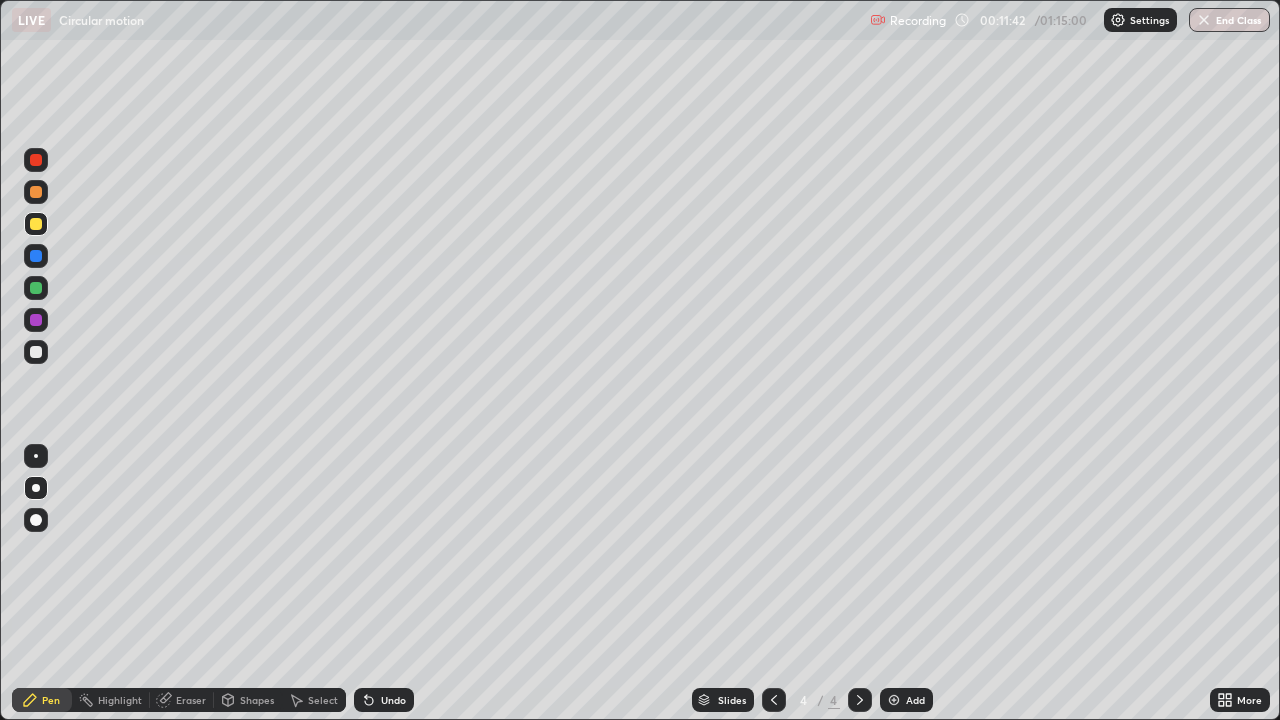 click at bounding box center (36, 256) 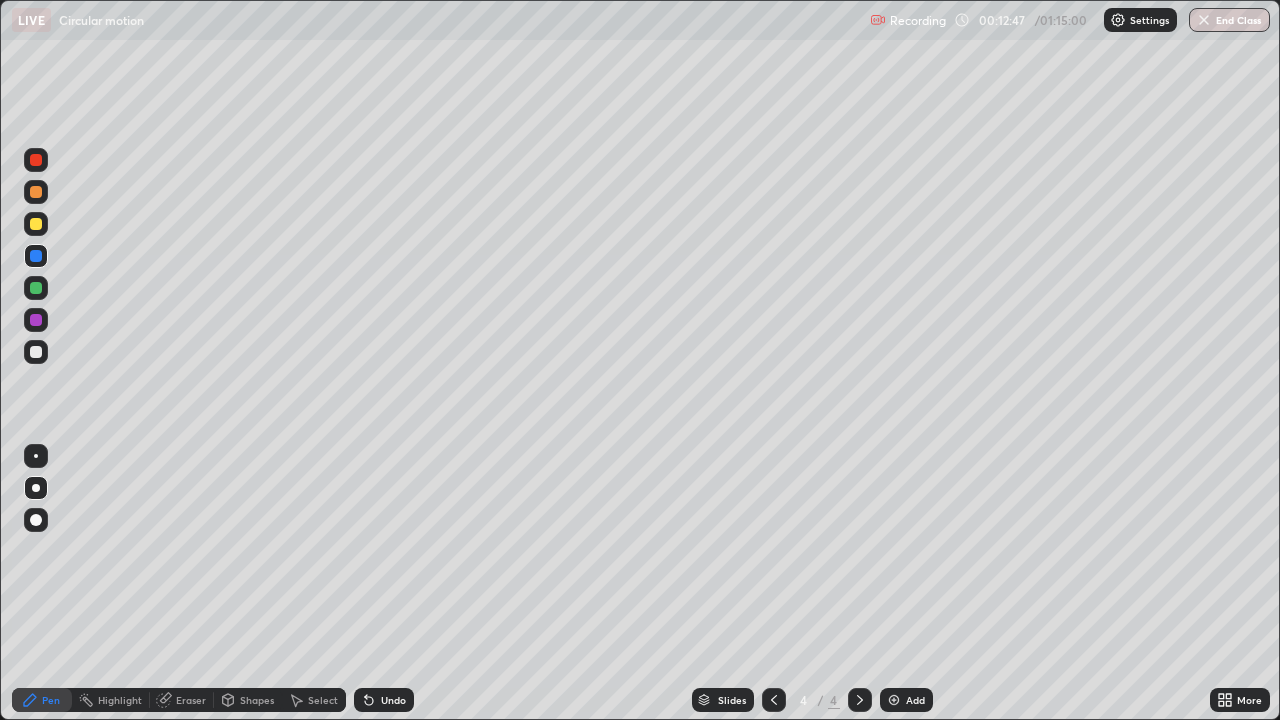 click at bounding box center (36, 288) 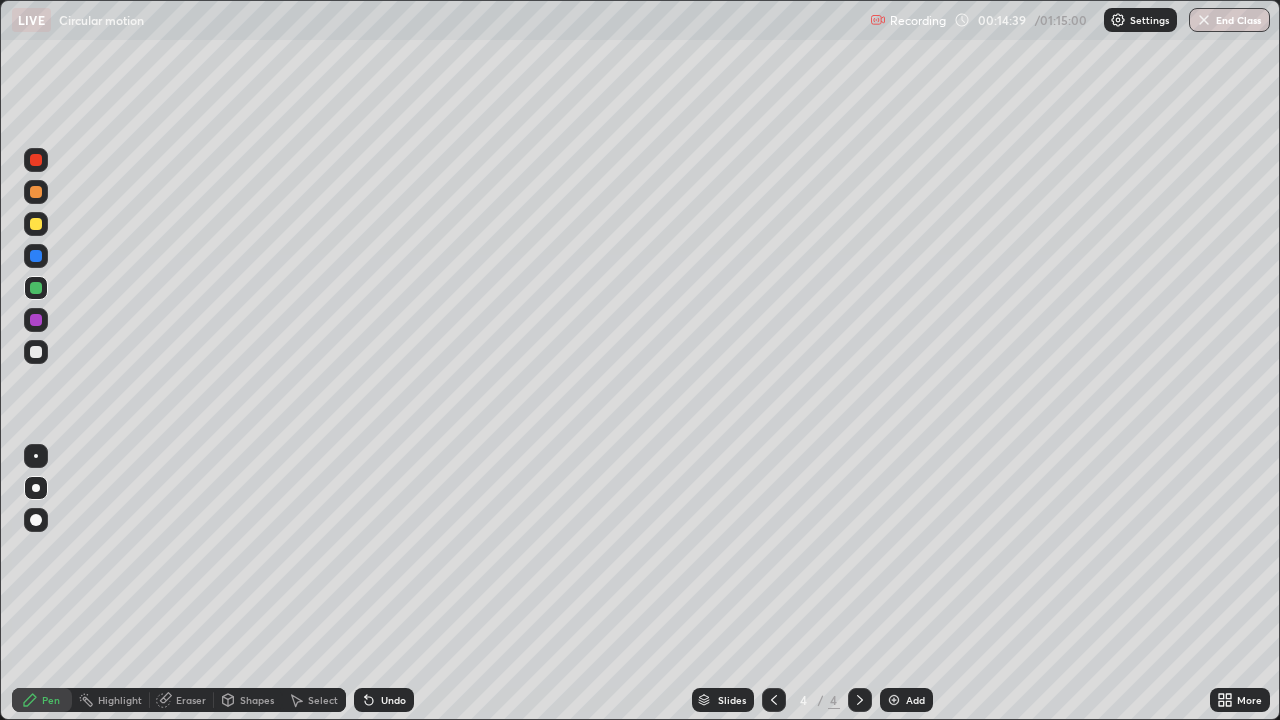 click on "Undo" at bounding box center [384, 700] 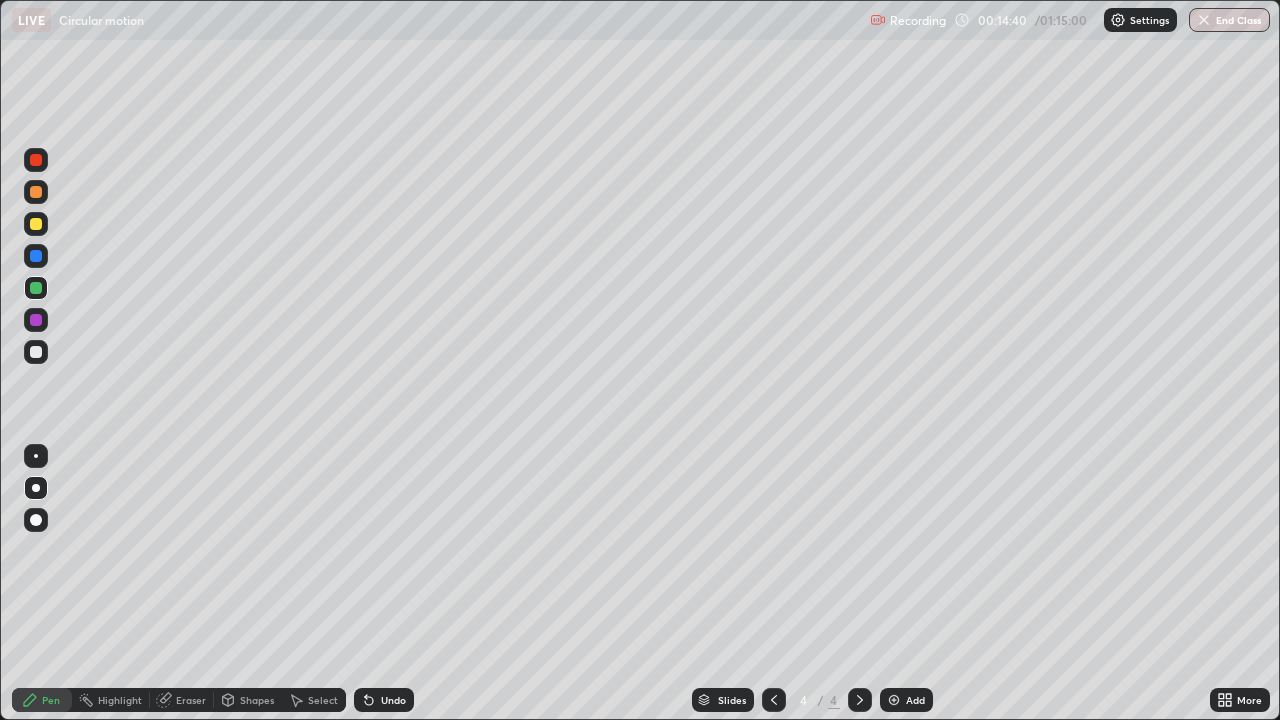 click on "Undo" at bounding box center [393, 700] 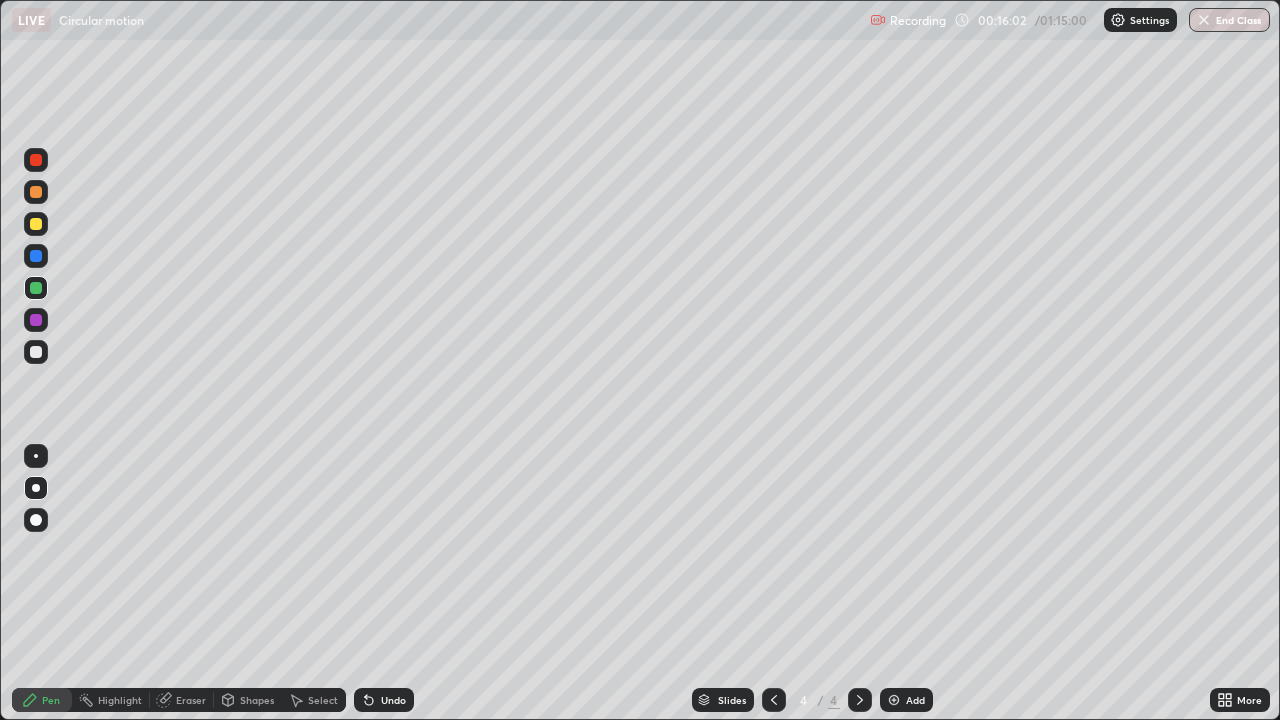 click at bounding box center [894, 700] 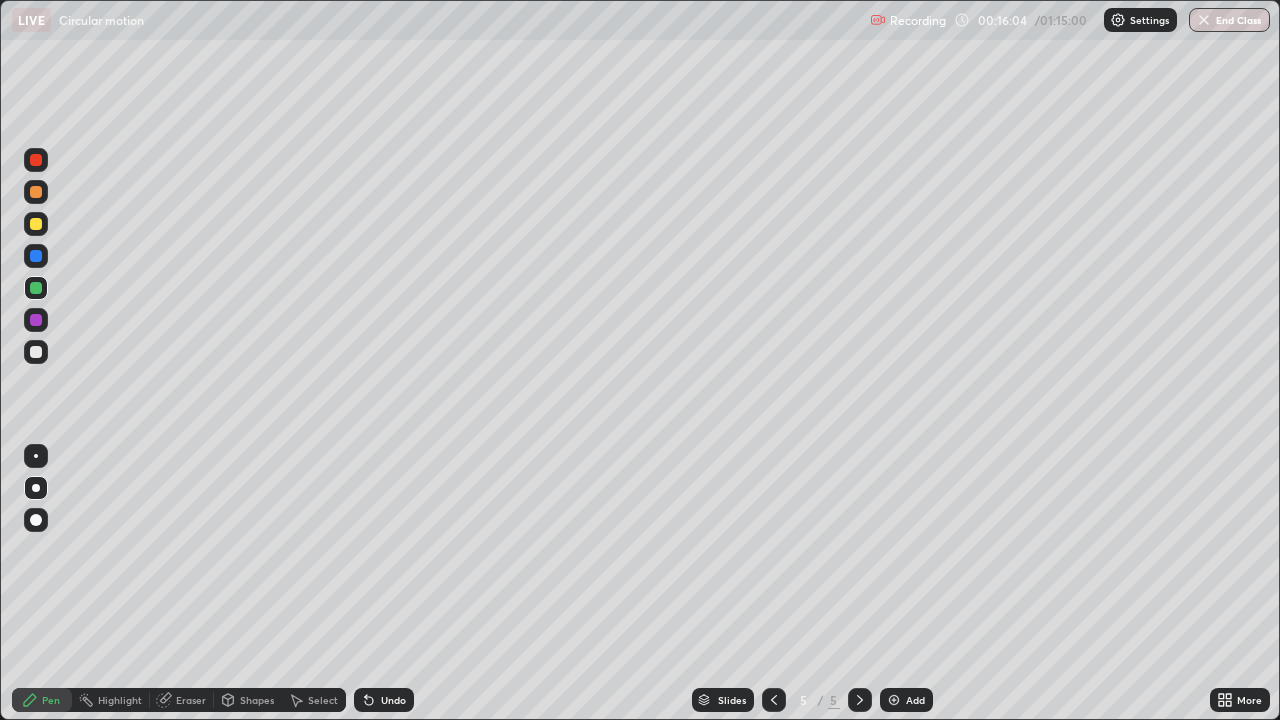 click at bounding box center (36, 352) 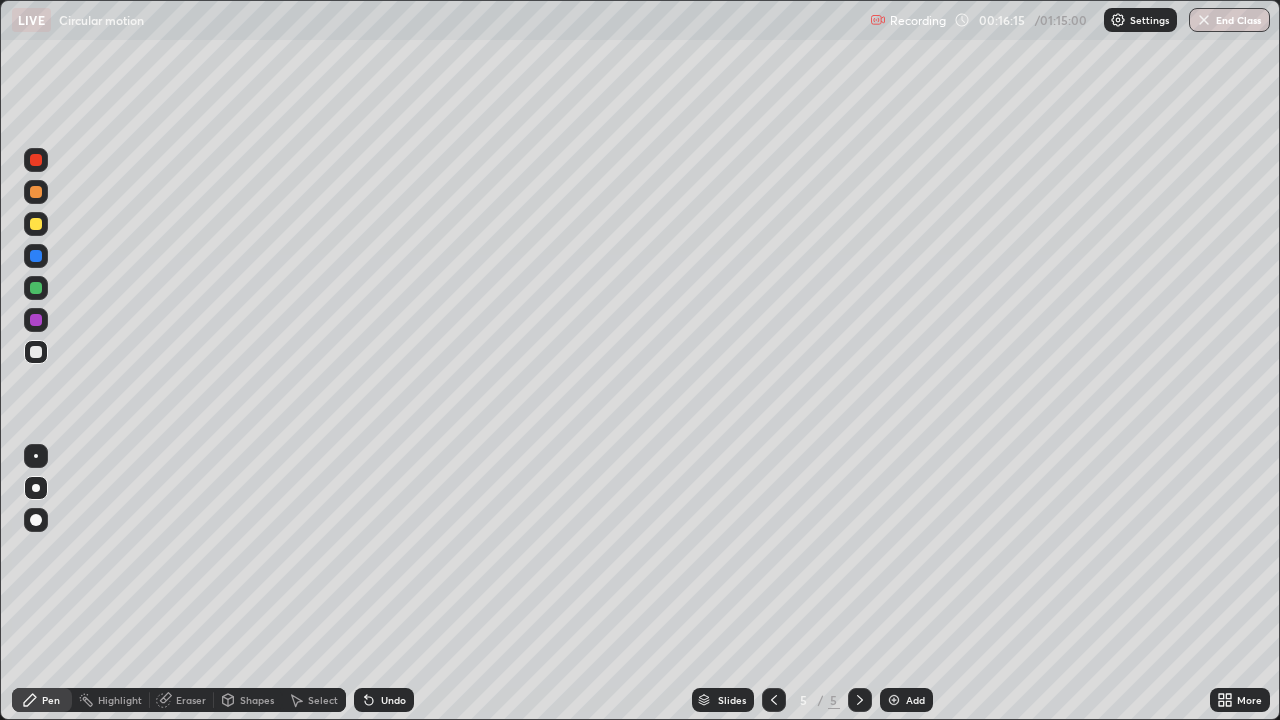 click on "Undo" at bounding box center (384, 700) 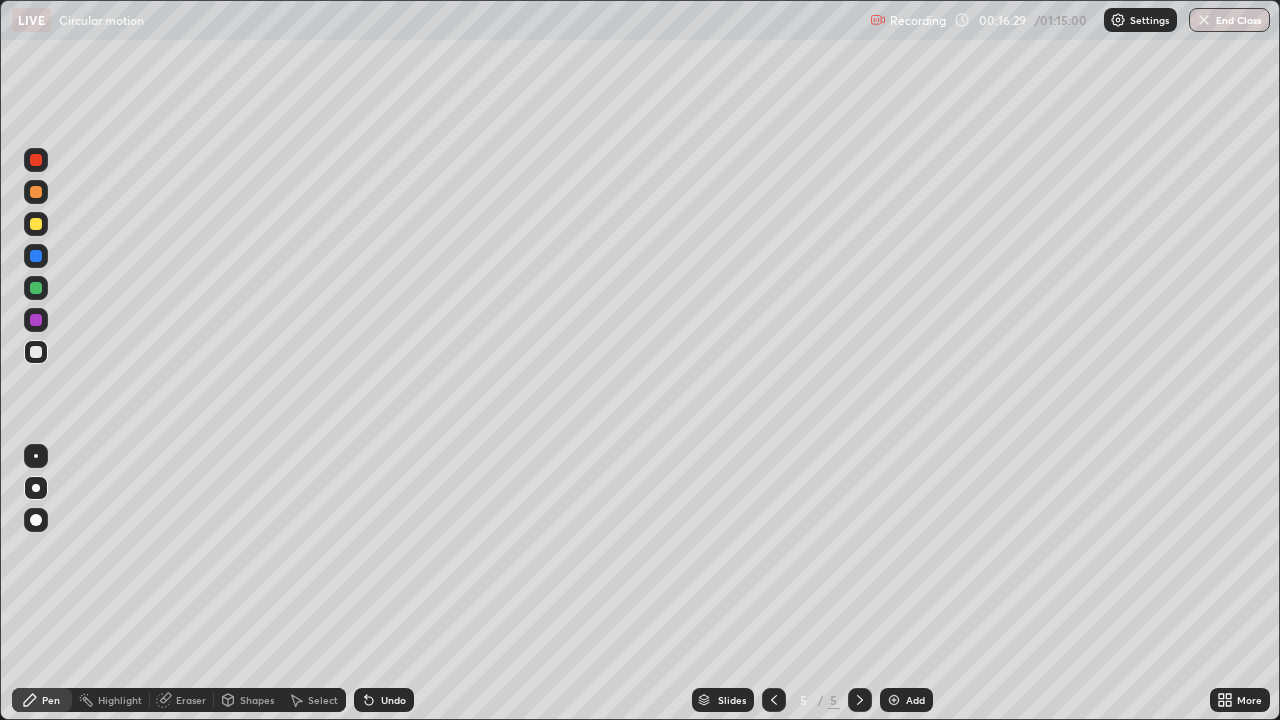 click at bounding box center [36, 288] 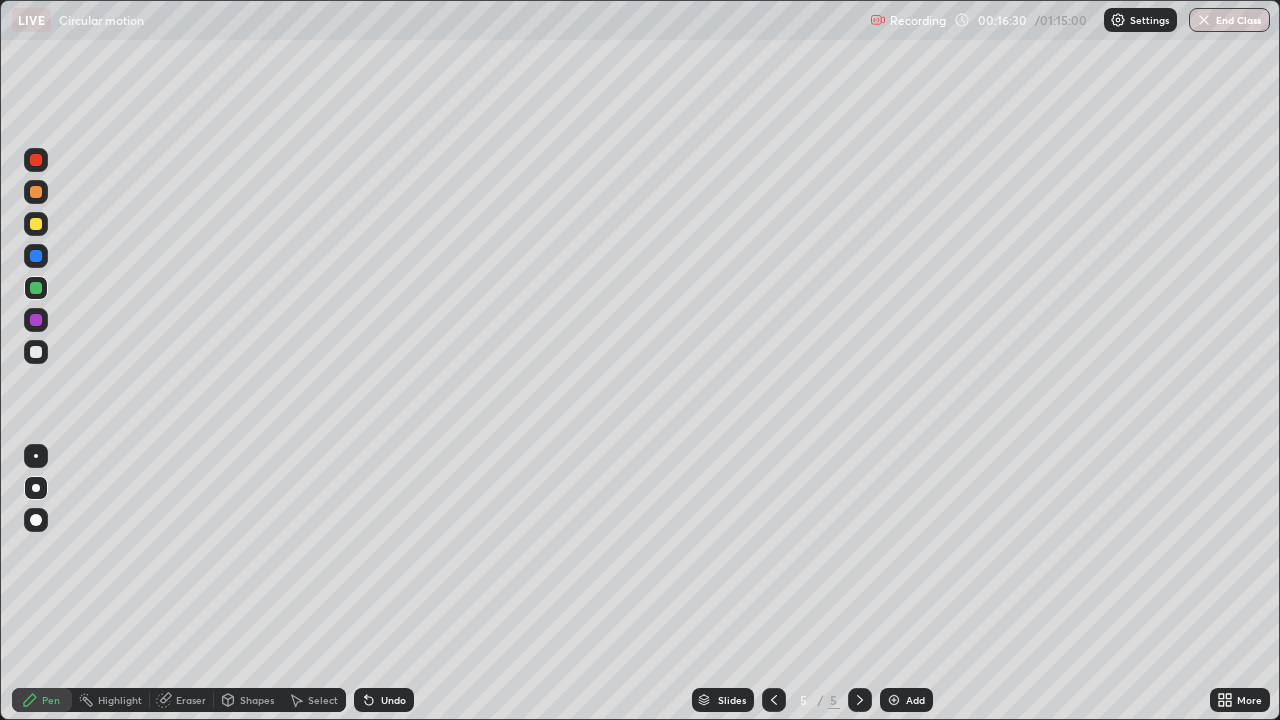 click at bounding box center [36, 288] 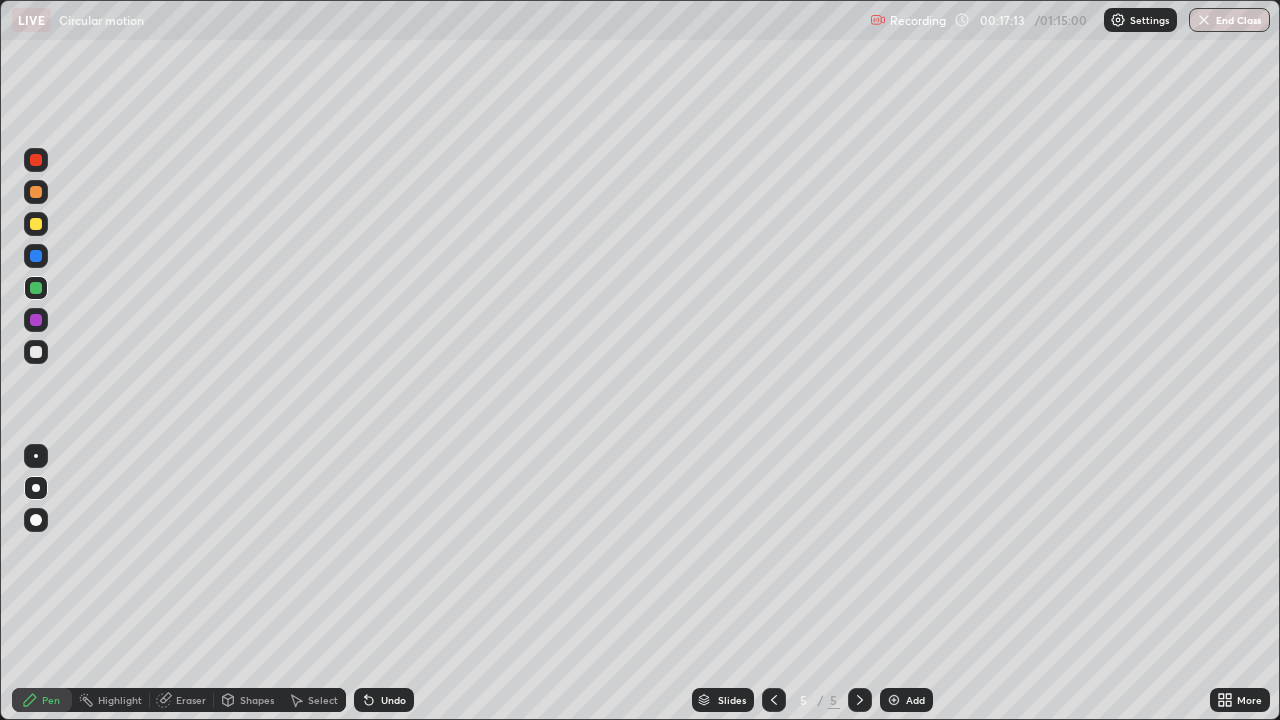 click on "Highlight" at bounding box center (120, 700) 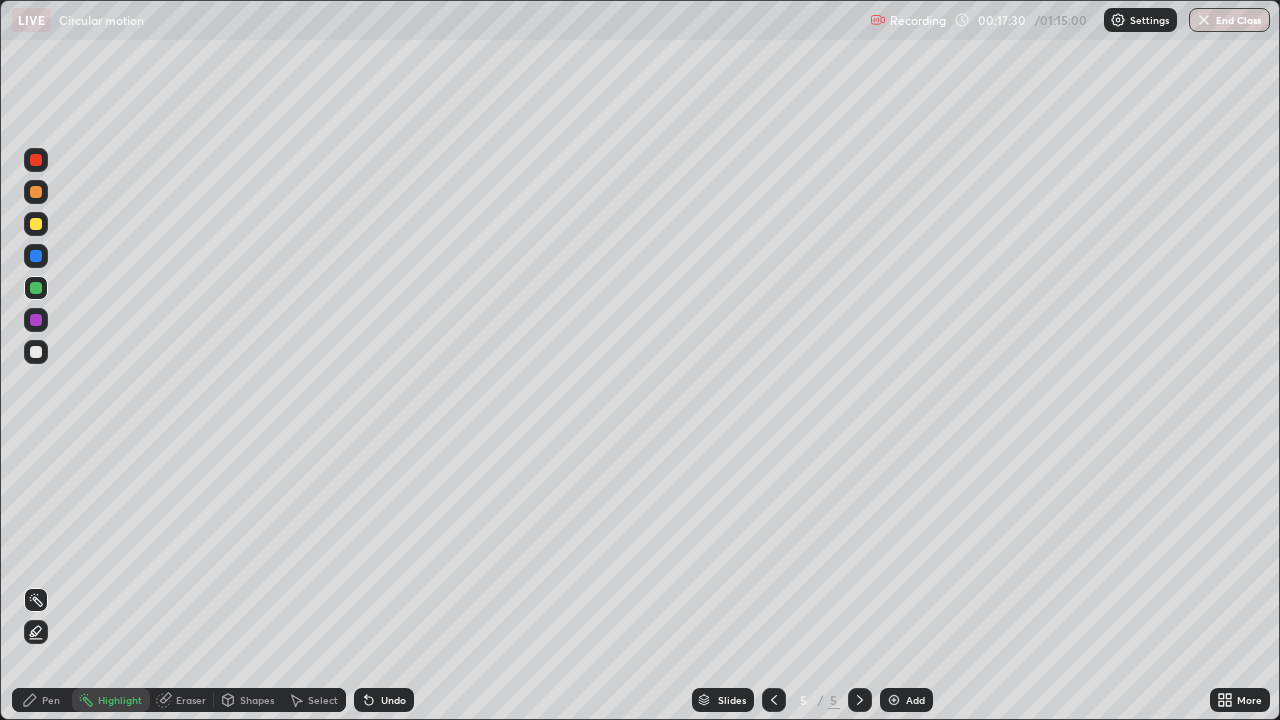 click on "Pen" at bounding box center (51, 700) 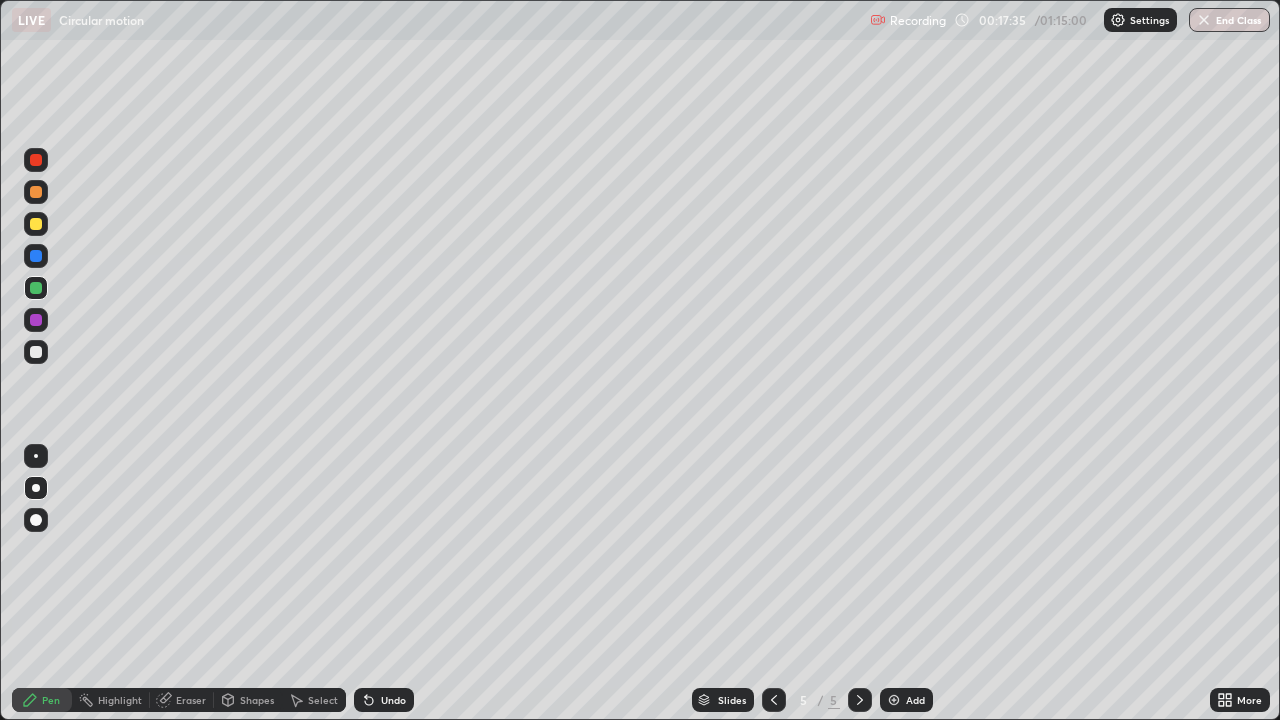 click 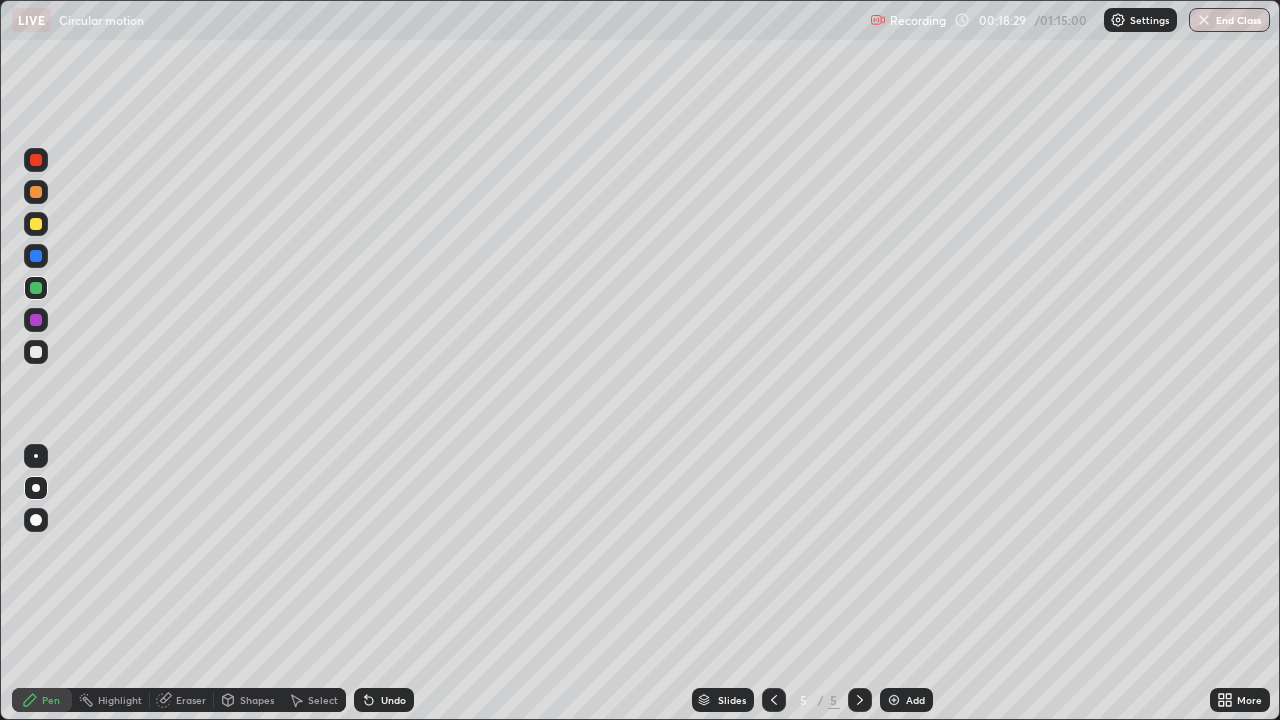 click at bounding box center (36, 352) 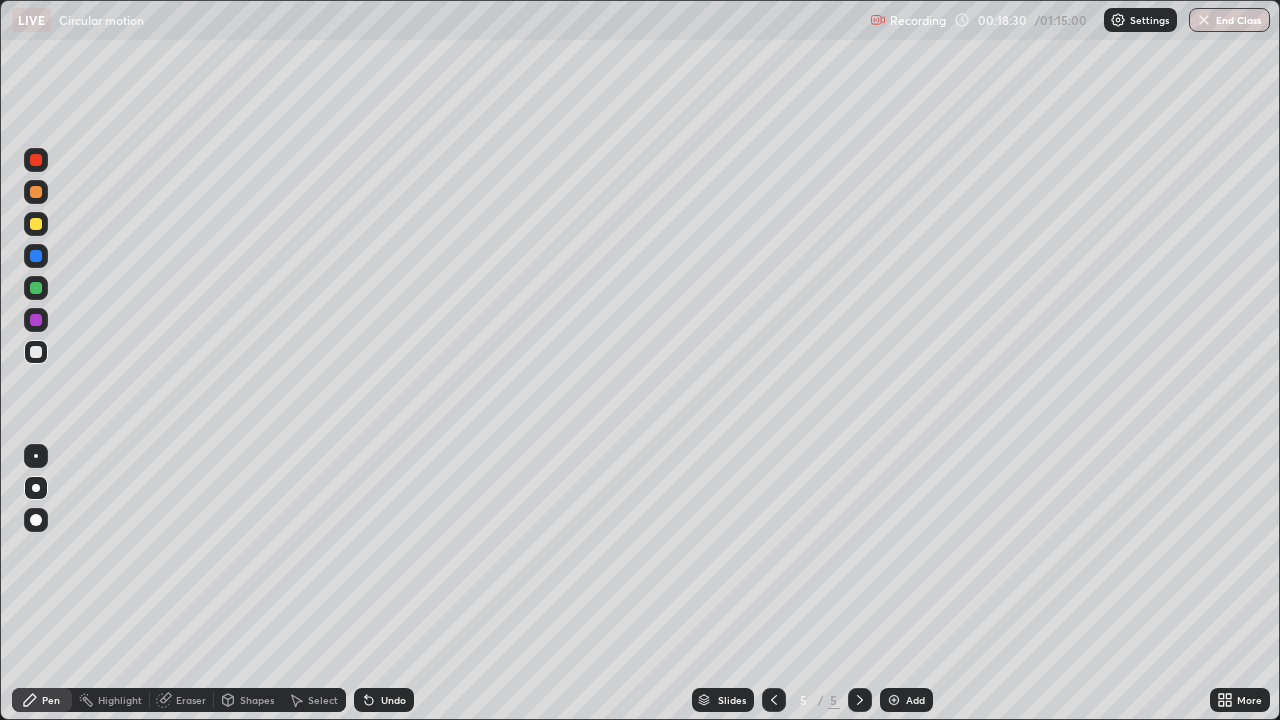 click at bounding box center (36, 320) 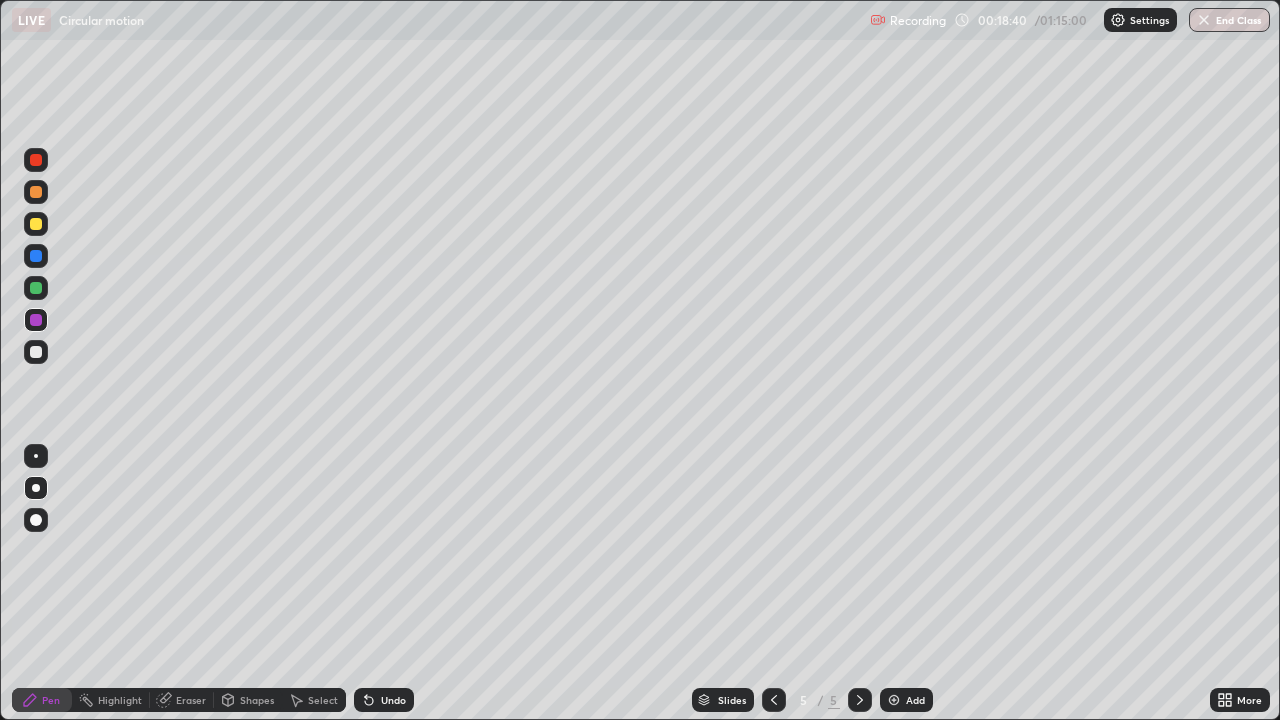 click on "Undo" at bounding box center [384, 700] 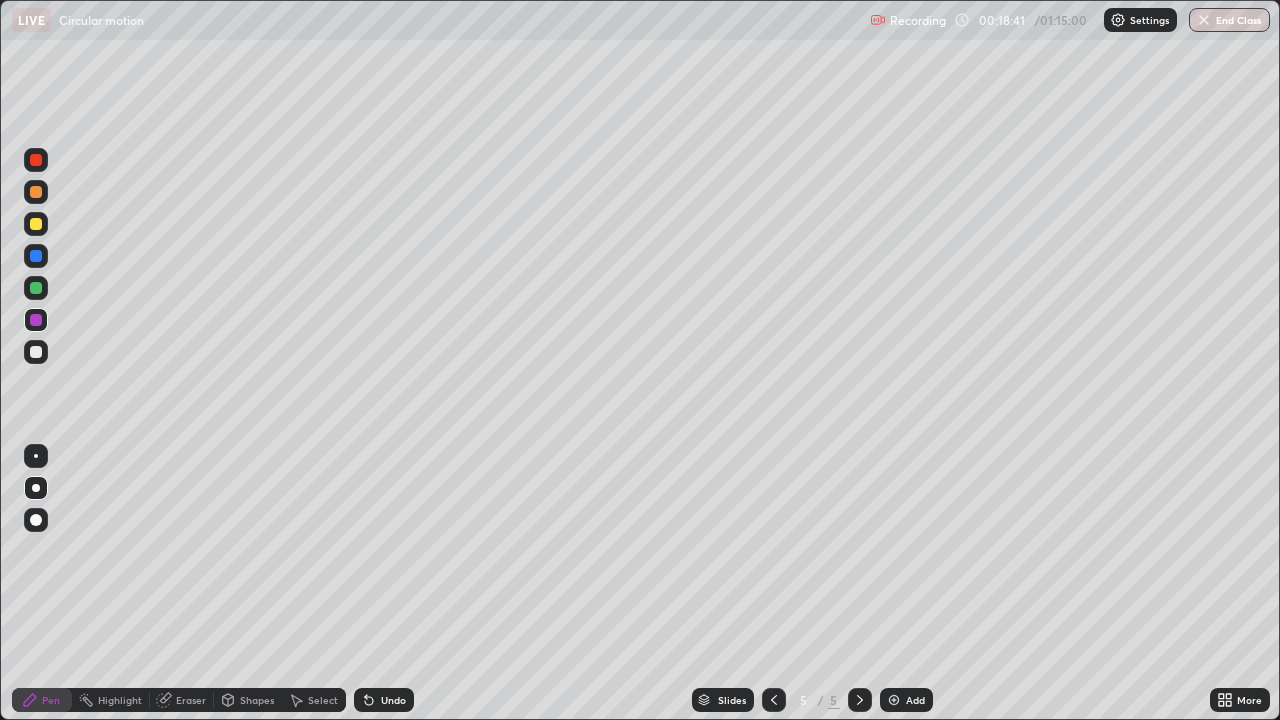 click on "Undo" at bounding box center (393, 700) 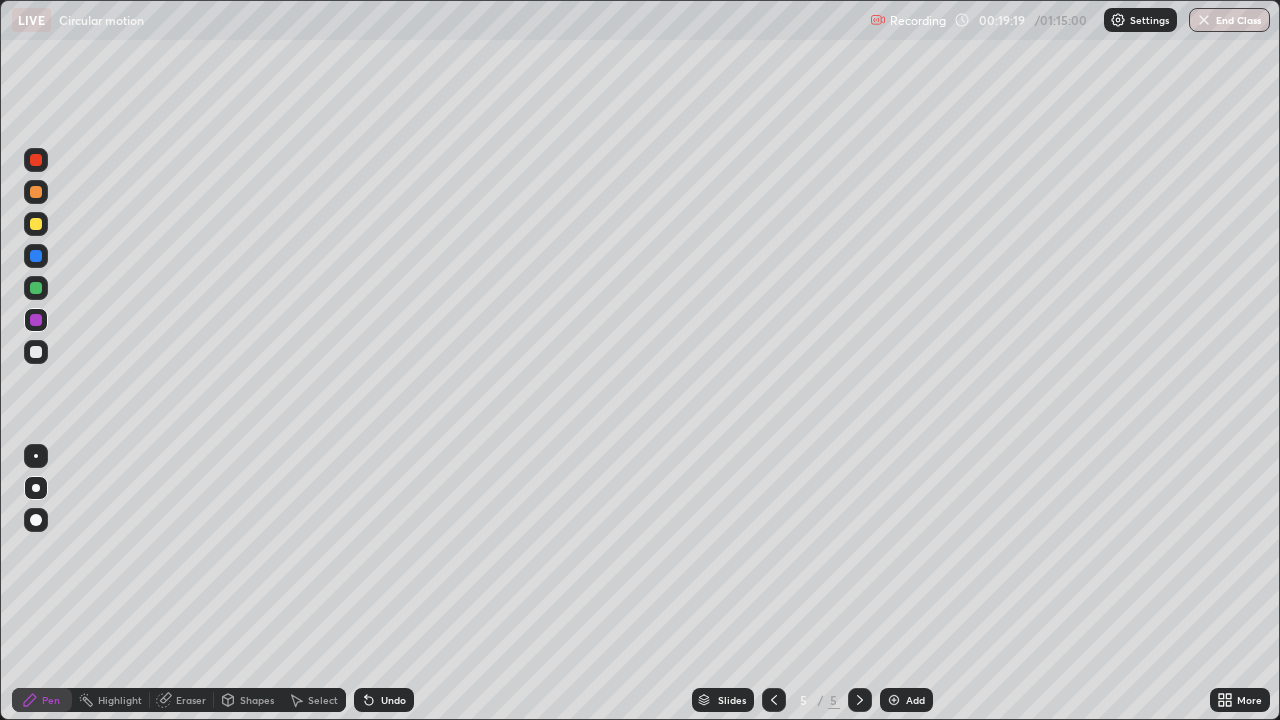click on "Highlight" at bounding box center [120, 700] 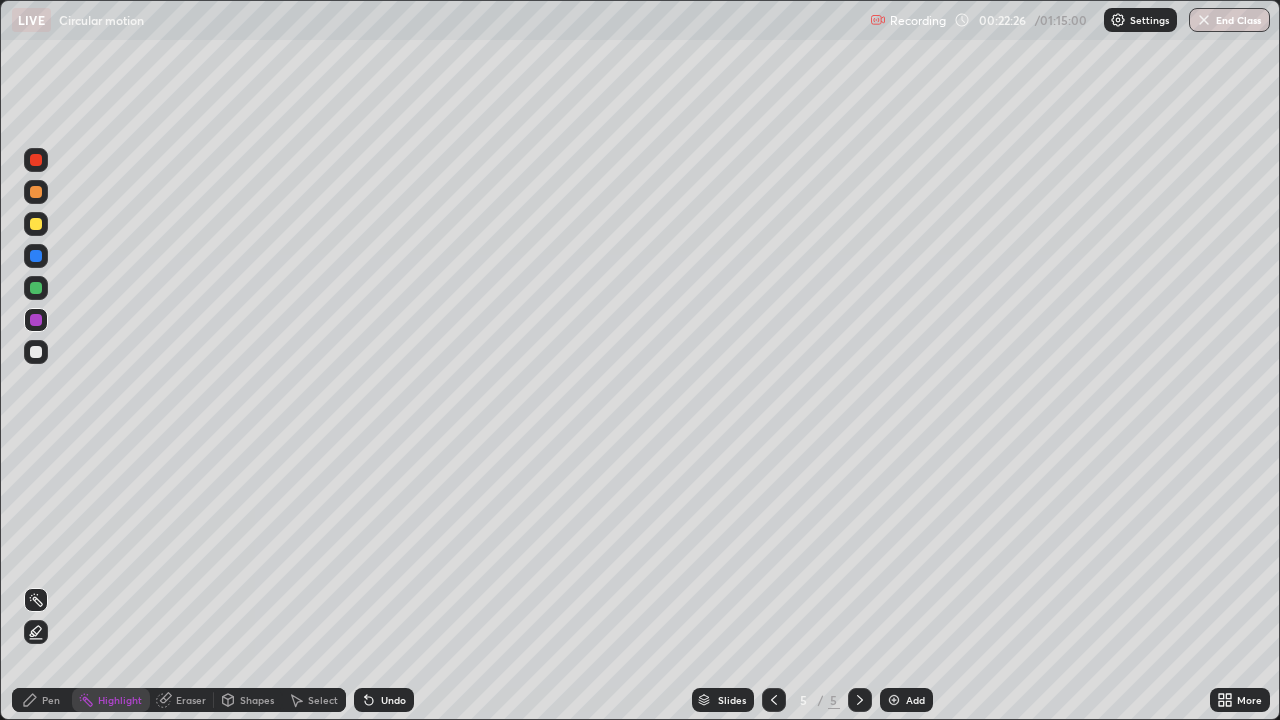 click at bounding box center (894, 700) 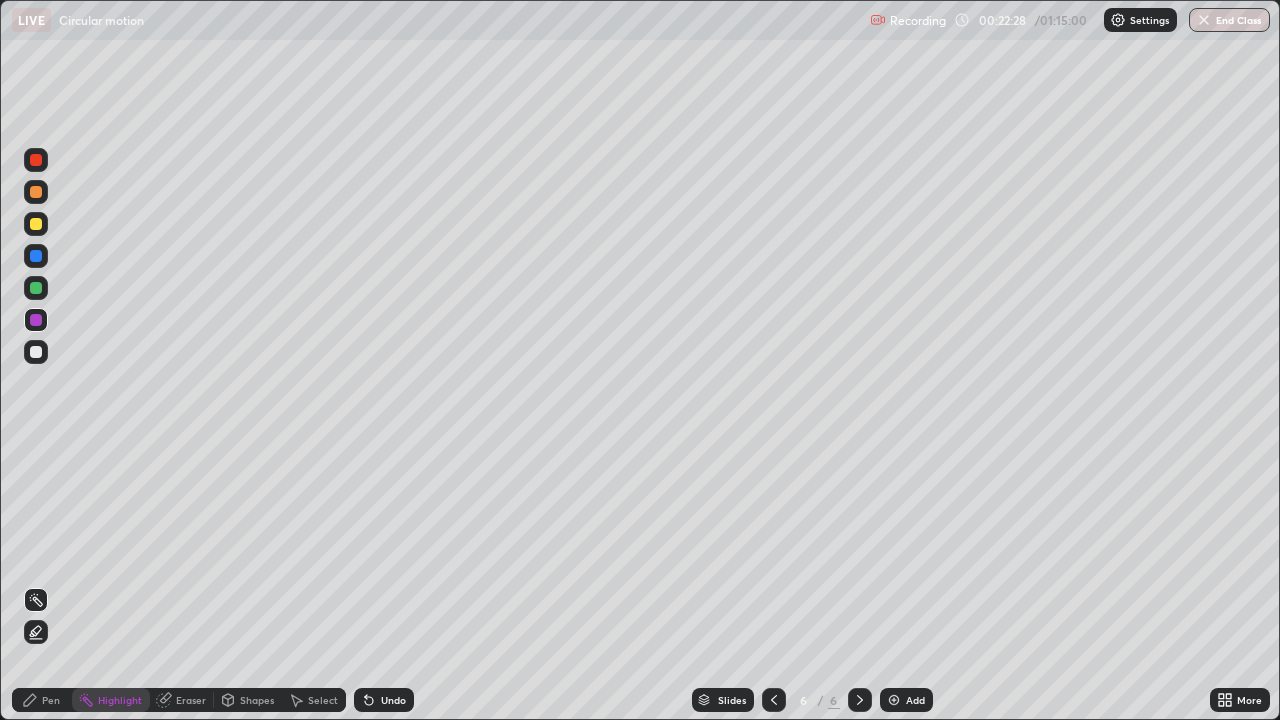 click at bounding box center (36, 352) 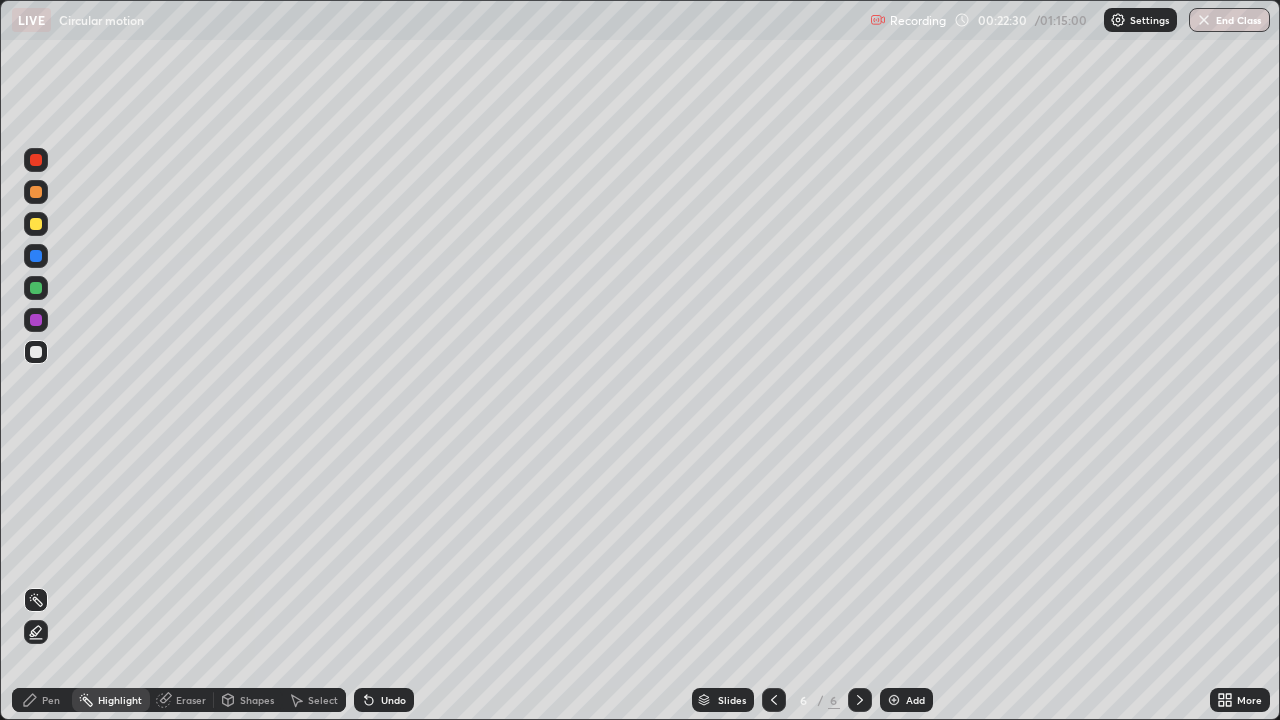 click on "Pen" at bounding box center (51, 700) 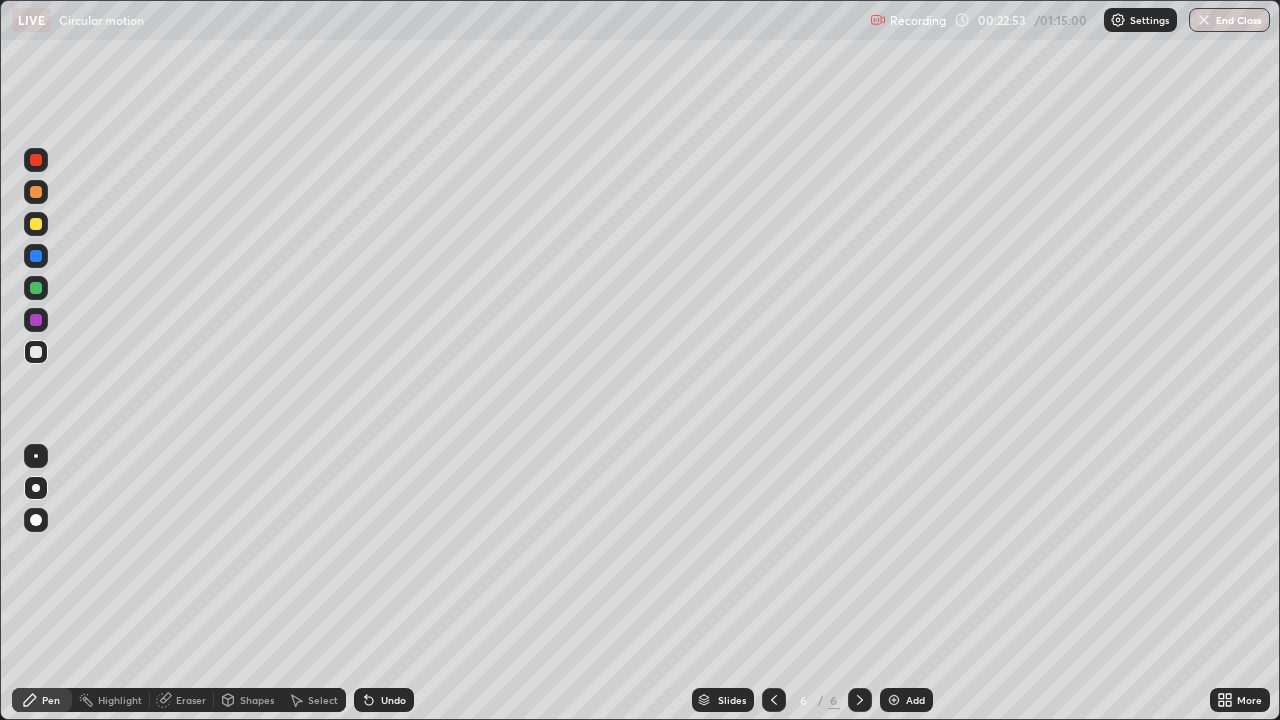 click on "Undo" at bounding box center [384, 700] 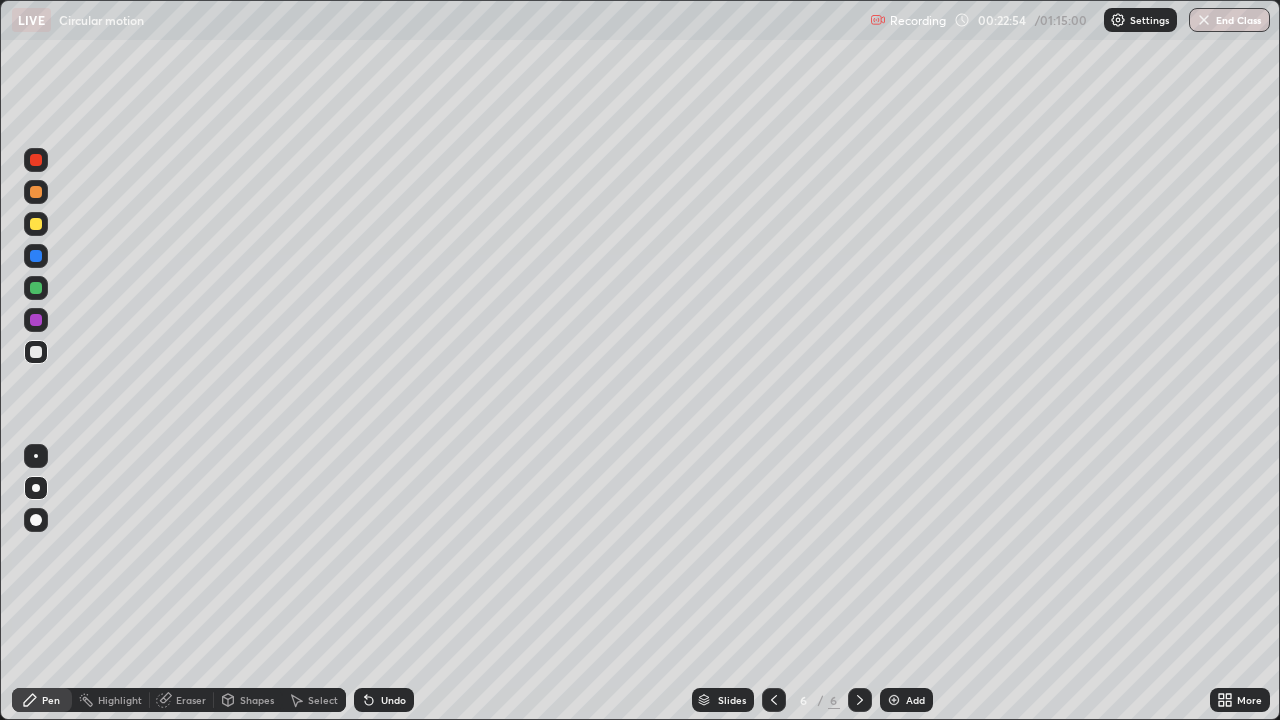 click 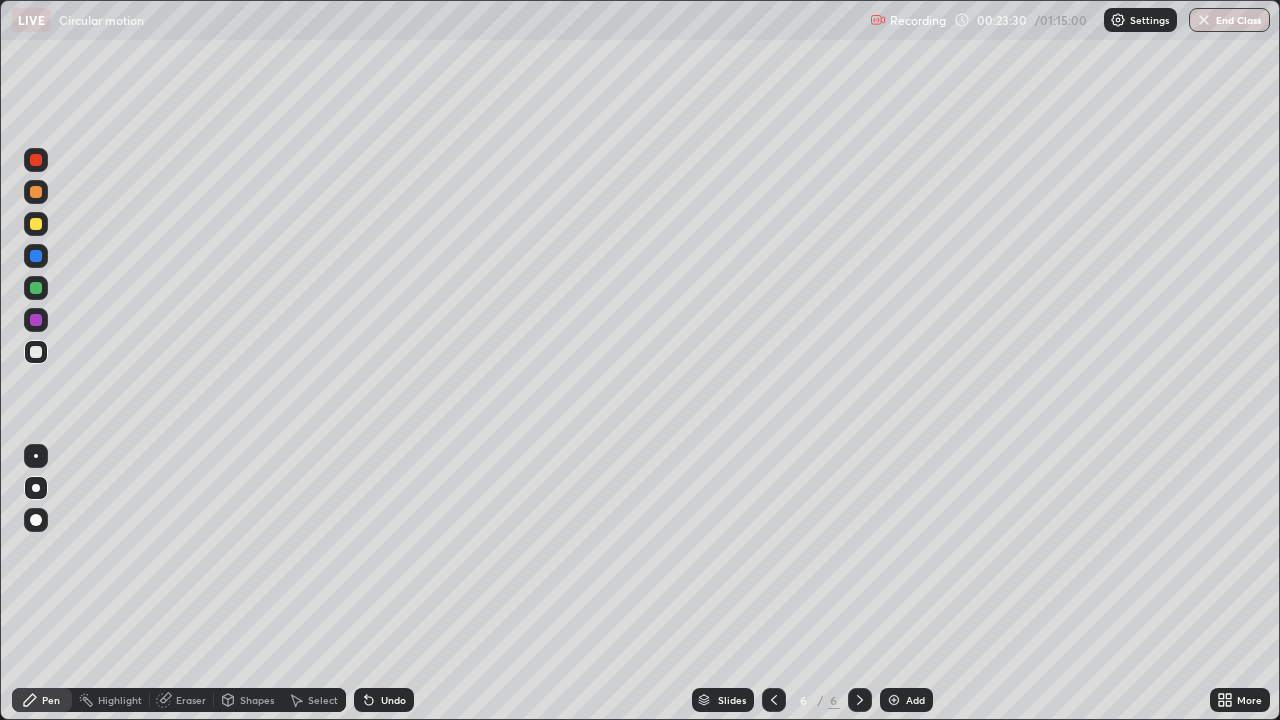 click at bounding box center [36, 224] 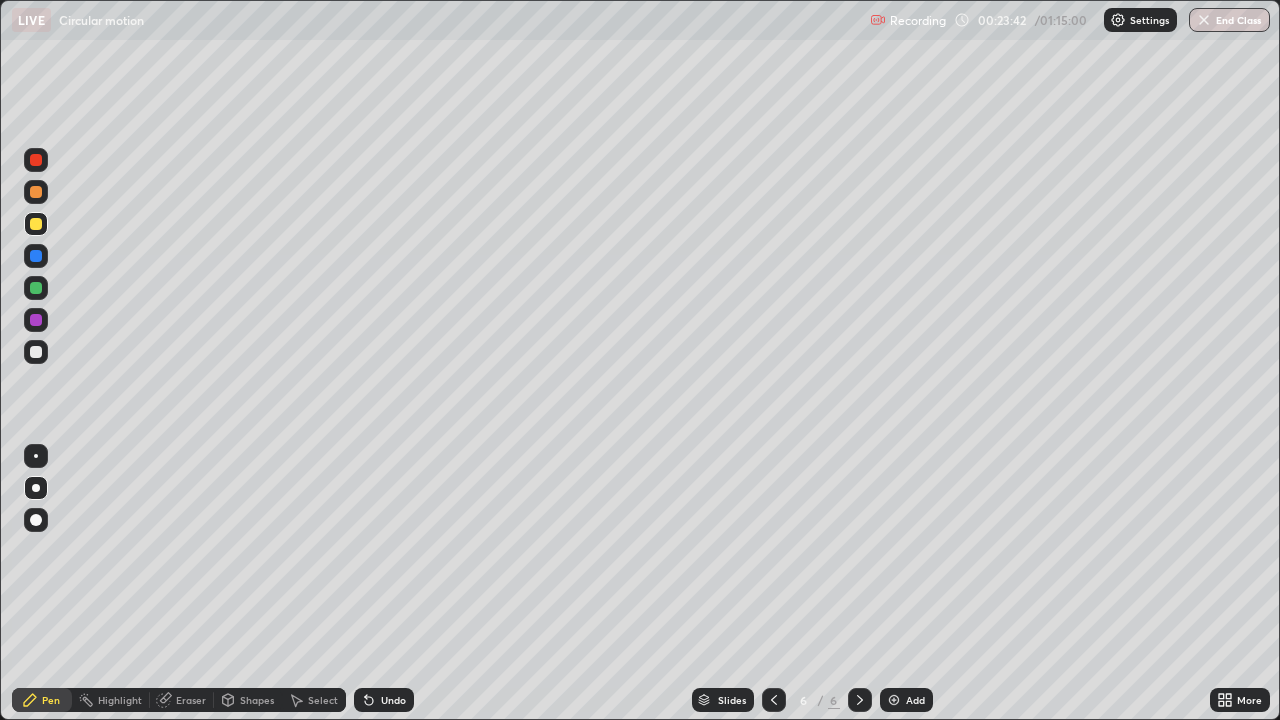 click 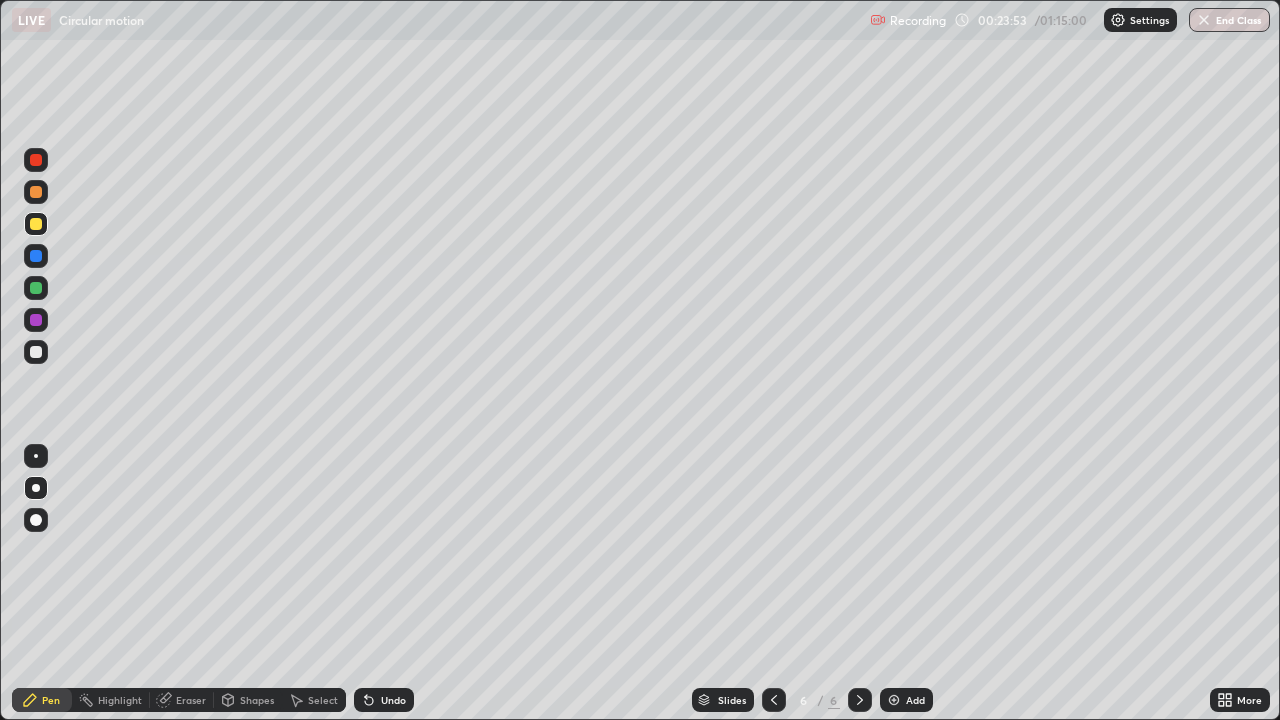 click on "Select" at bounding box center [314, 700] 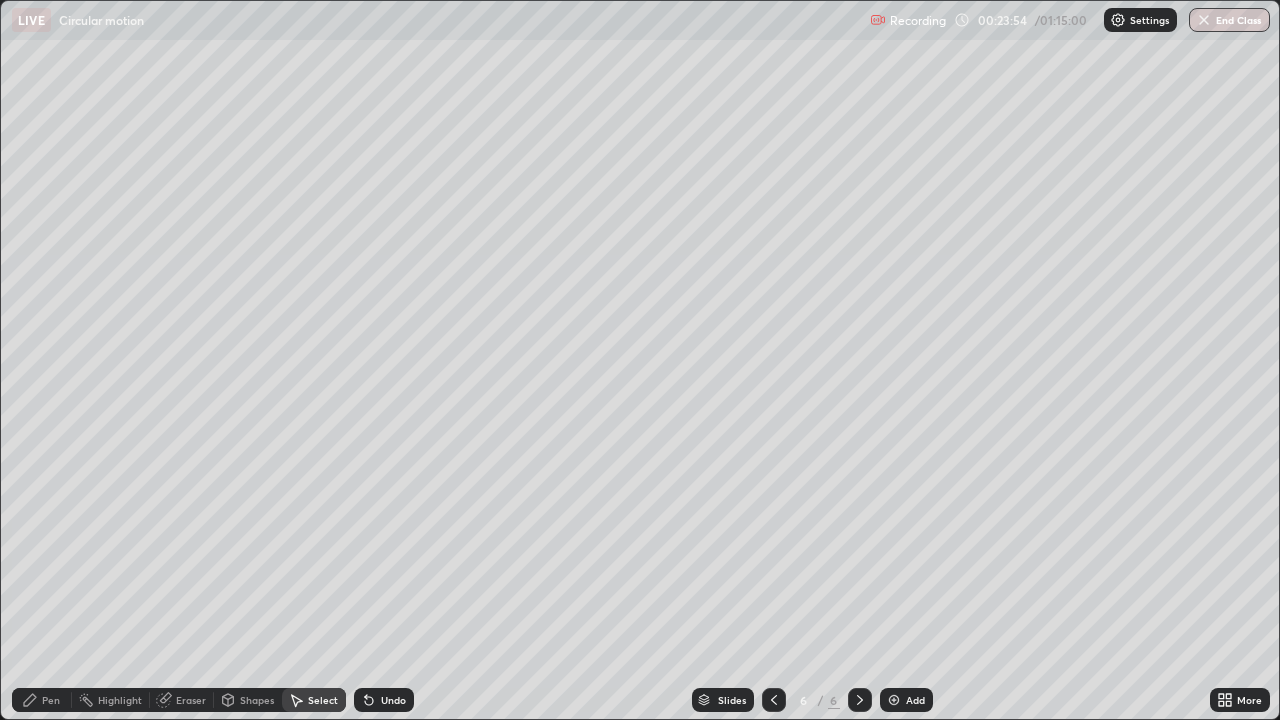click 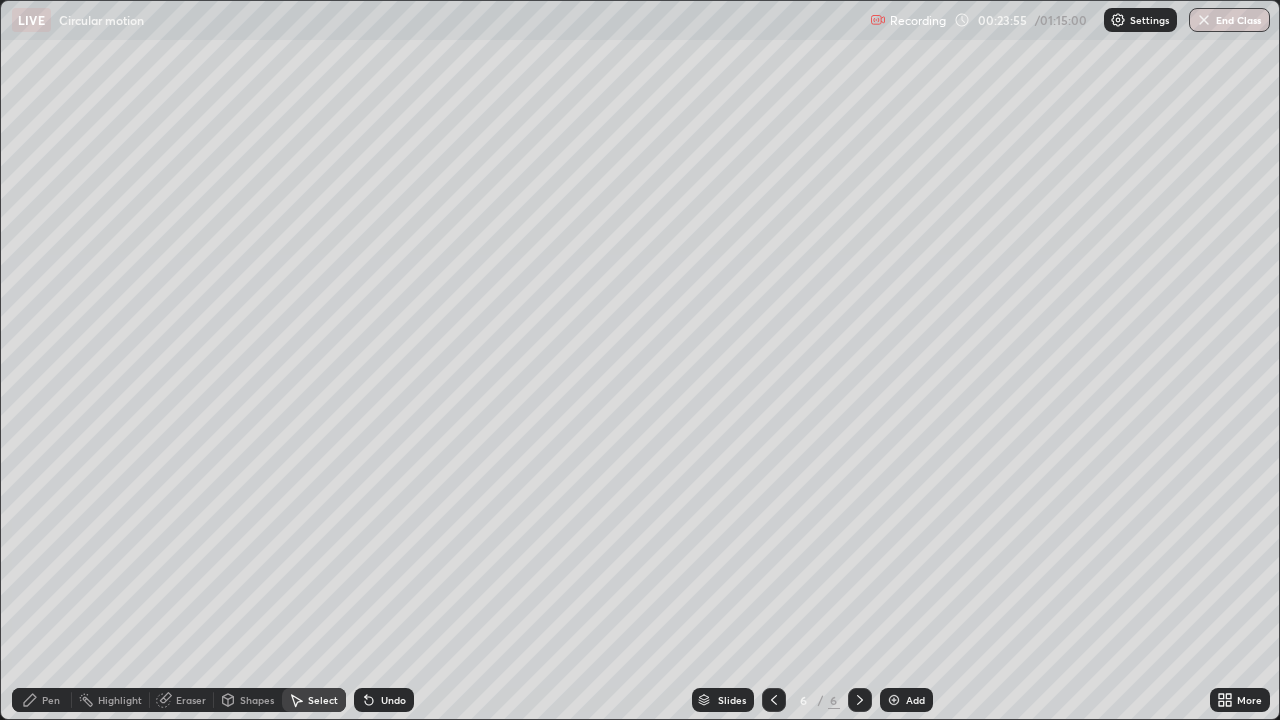 click on "Pen" at bounding box center (42, 700) 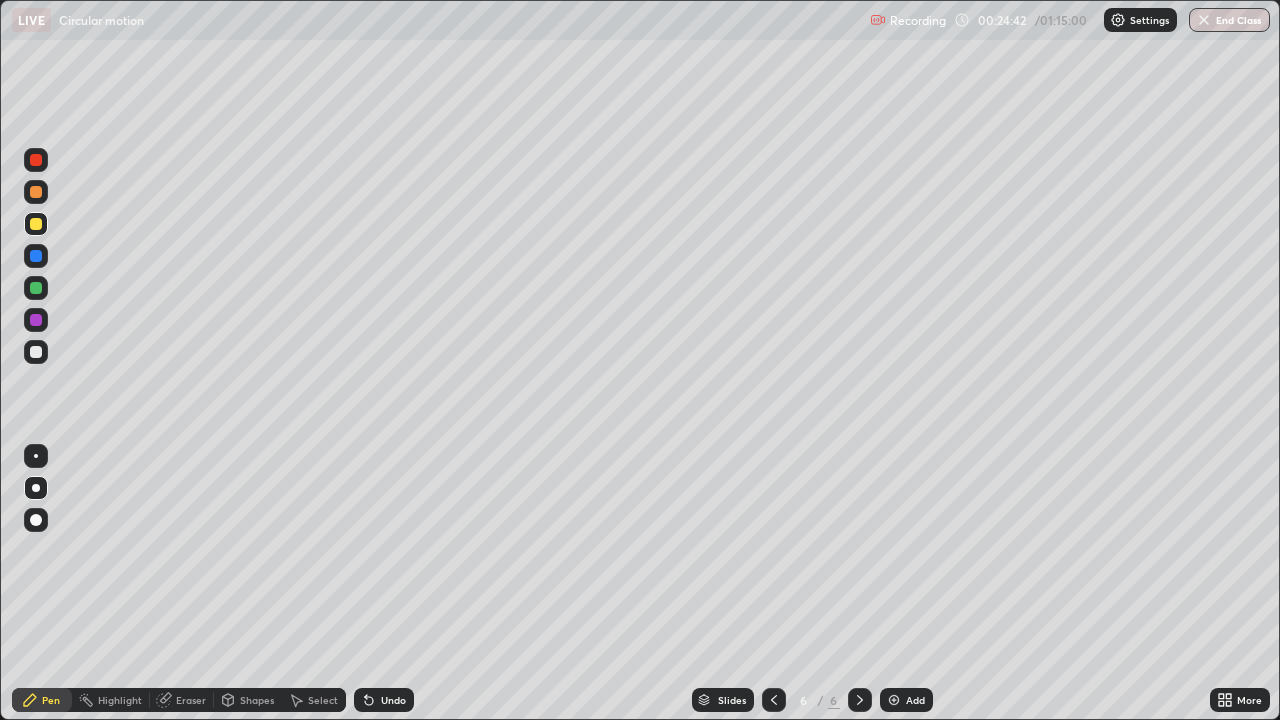 click at bounding box center (36, 352) 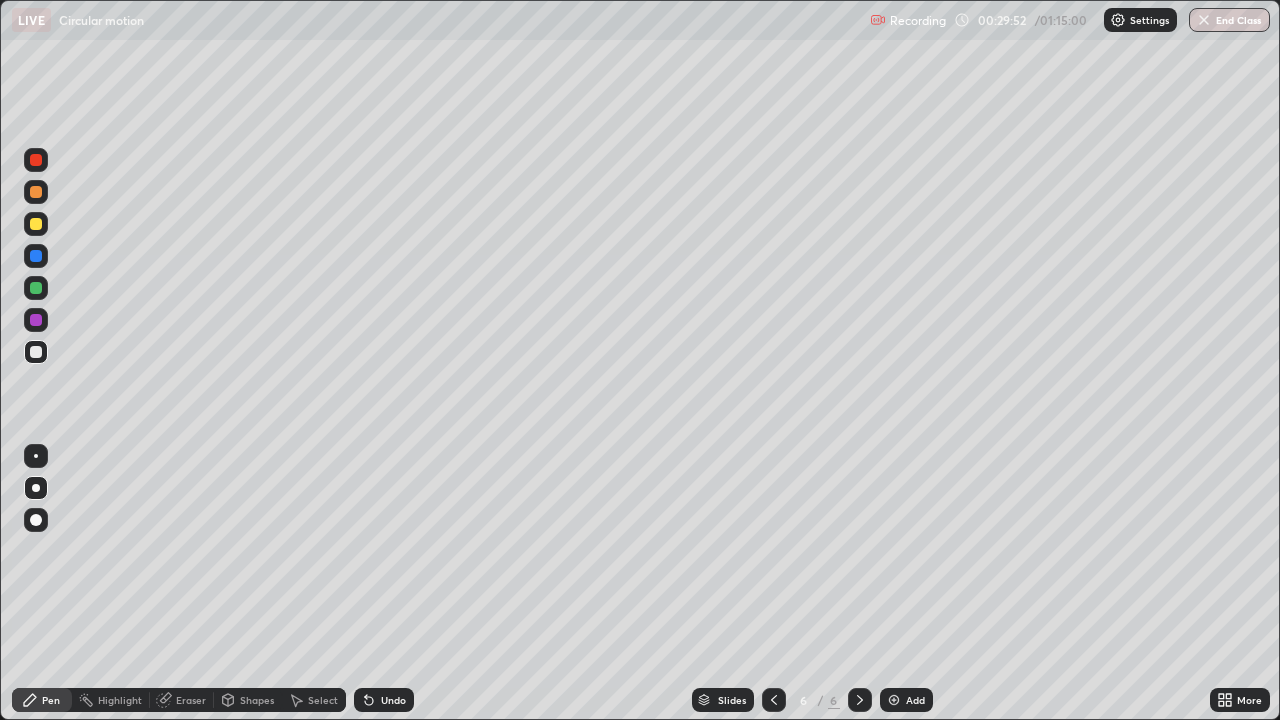 click at bounding box center [894, 700] 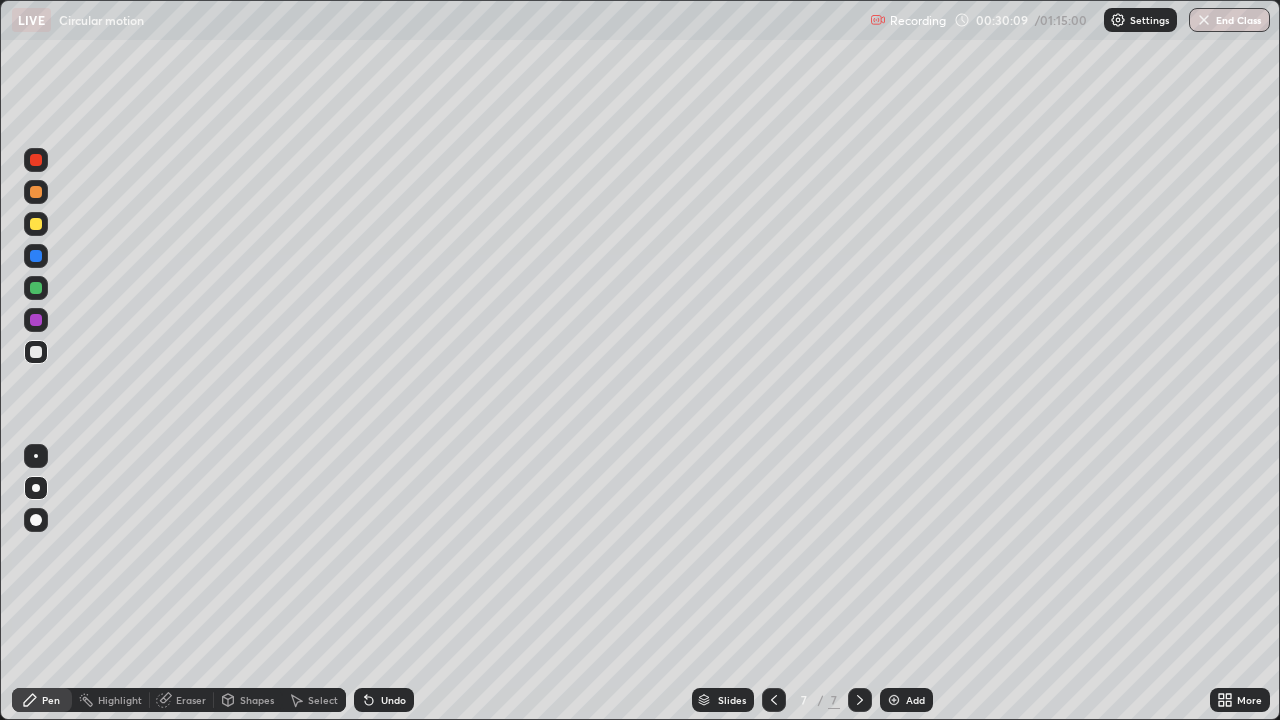 click at bounding box center (36, 320) 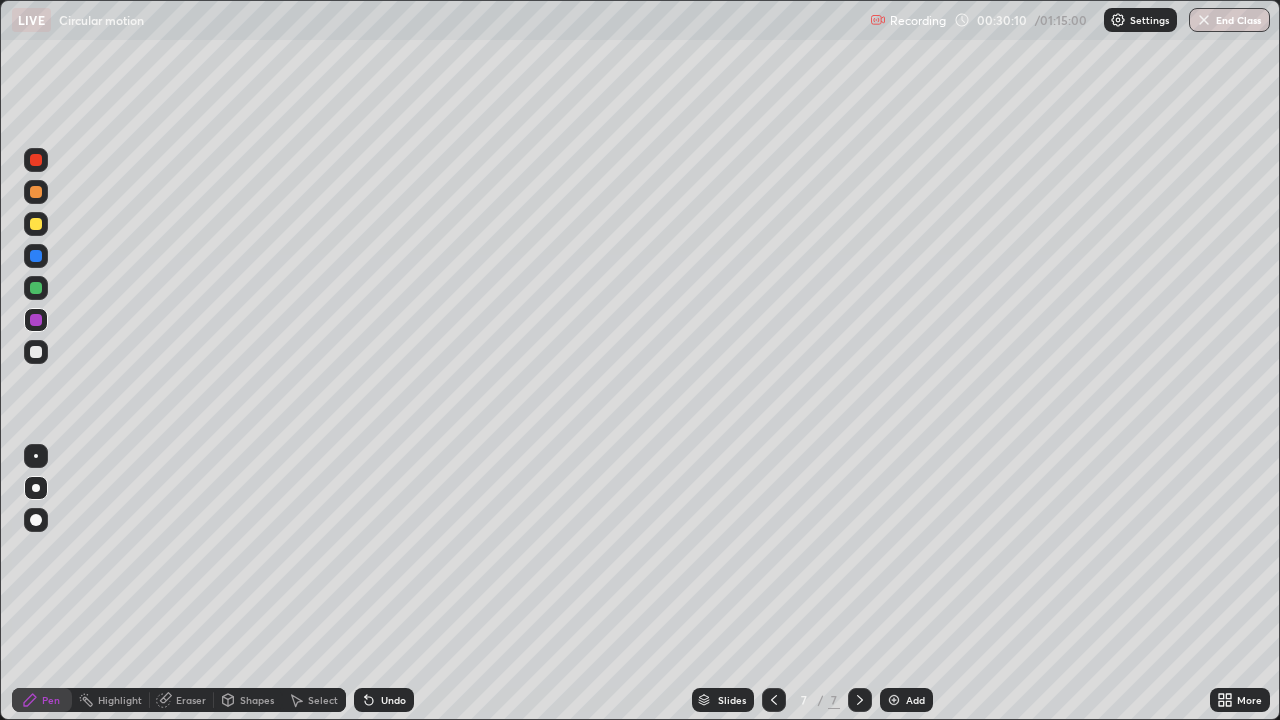 click on "Highlight" at bounding box center [120, 700] 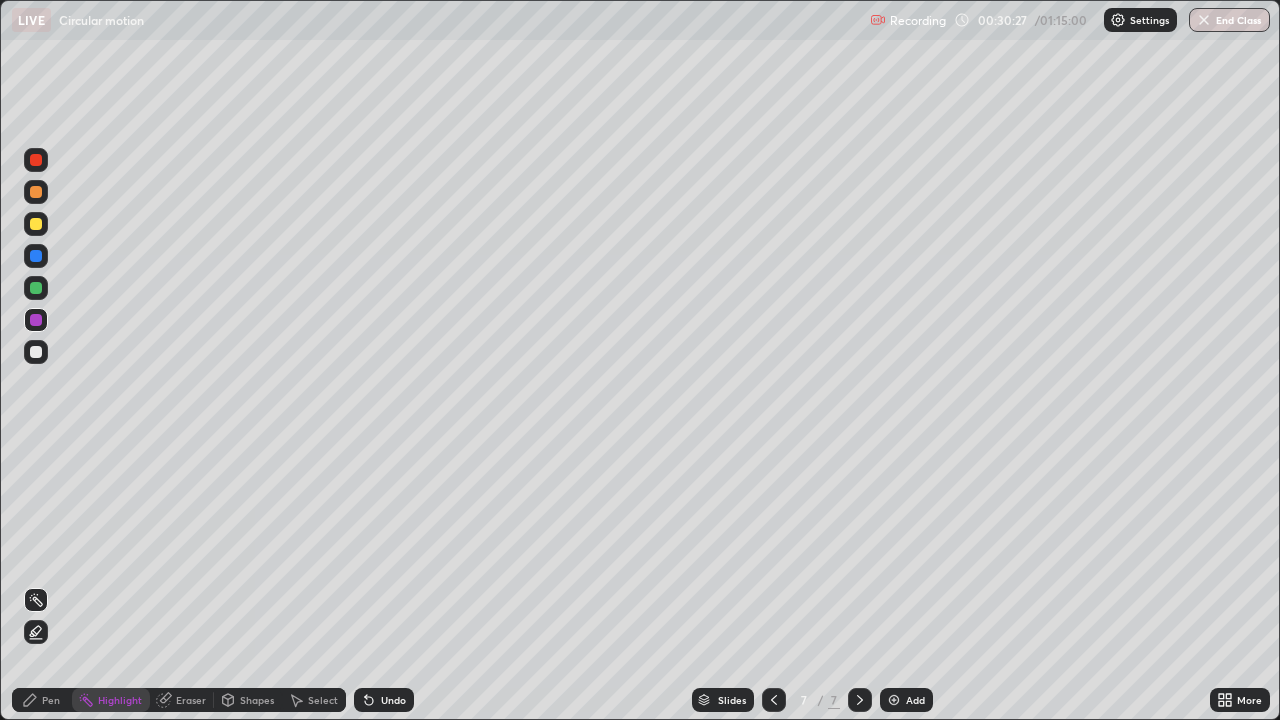 click on "Pen" at bounding box center (51, 700) 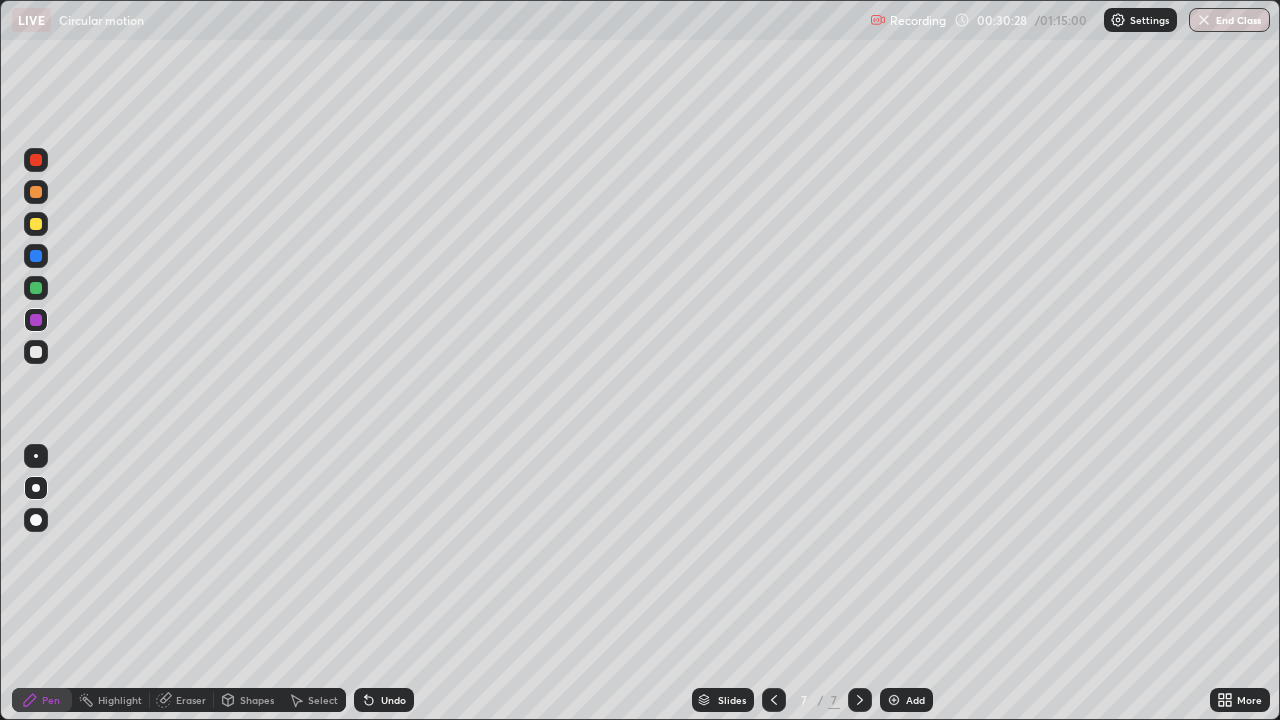 click at bounding box center (36, 352) 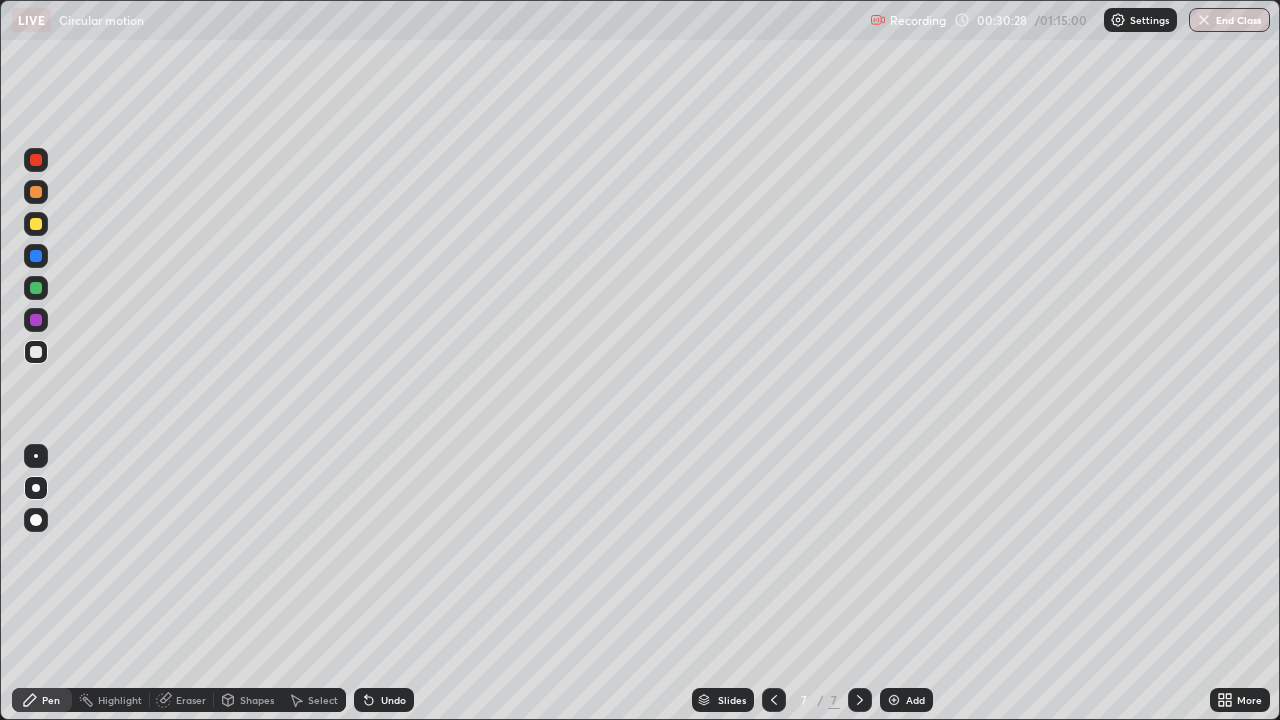 click at bounding box center (36, 288) 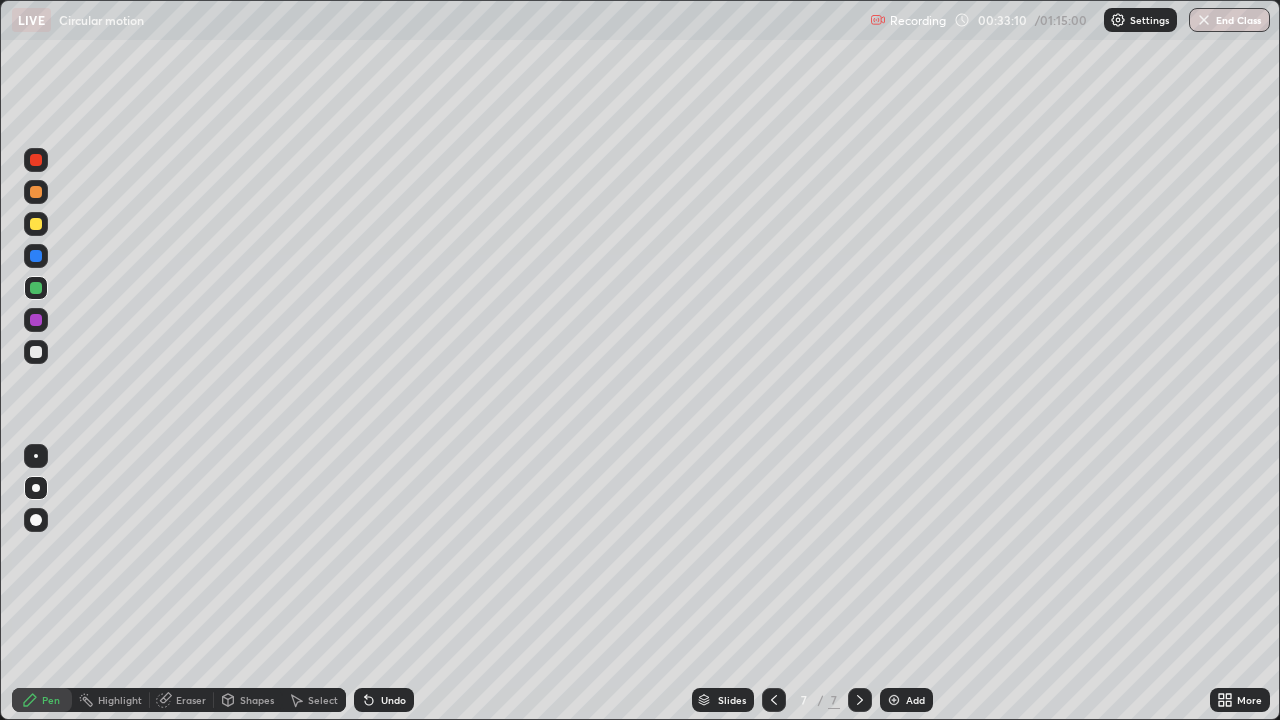 click on "Undo" at bounding box center (393, 700) 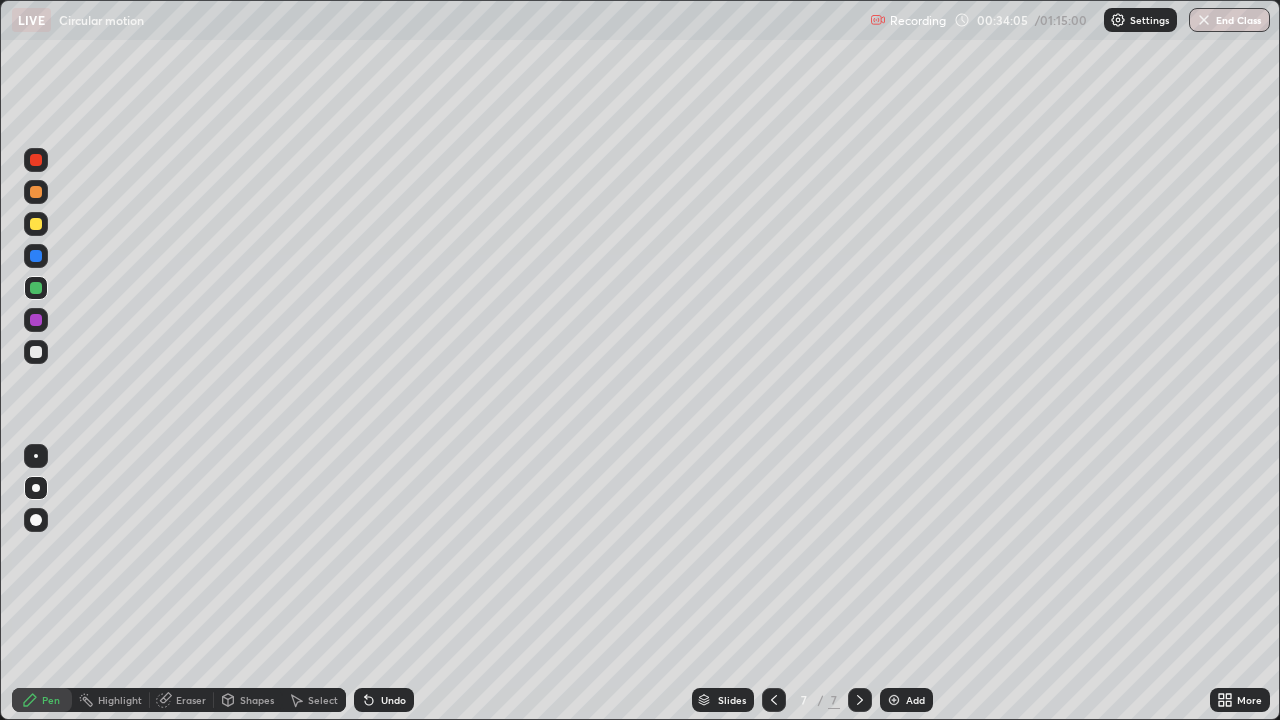 click at bounding box center [36, 224] 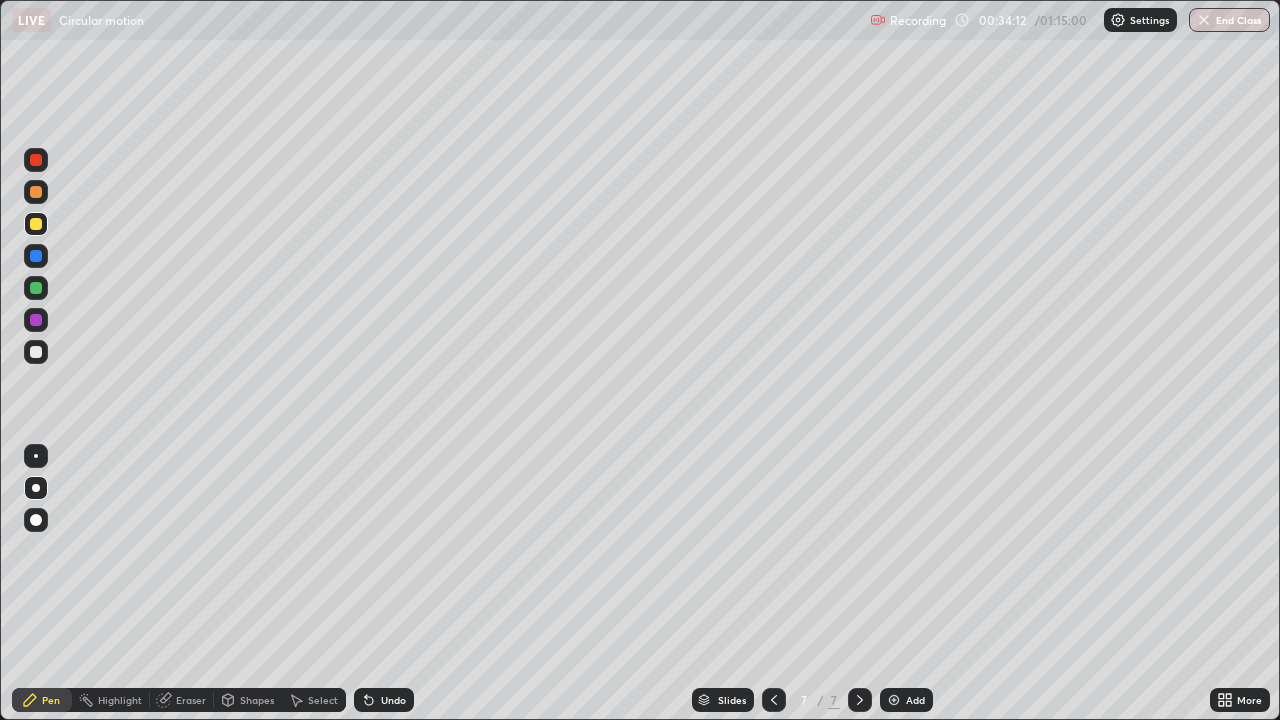 click on "Eraser" at bounding box center [191, 700] 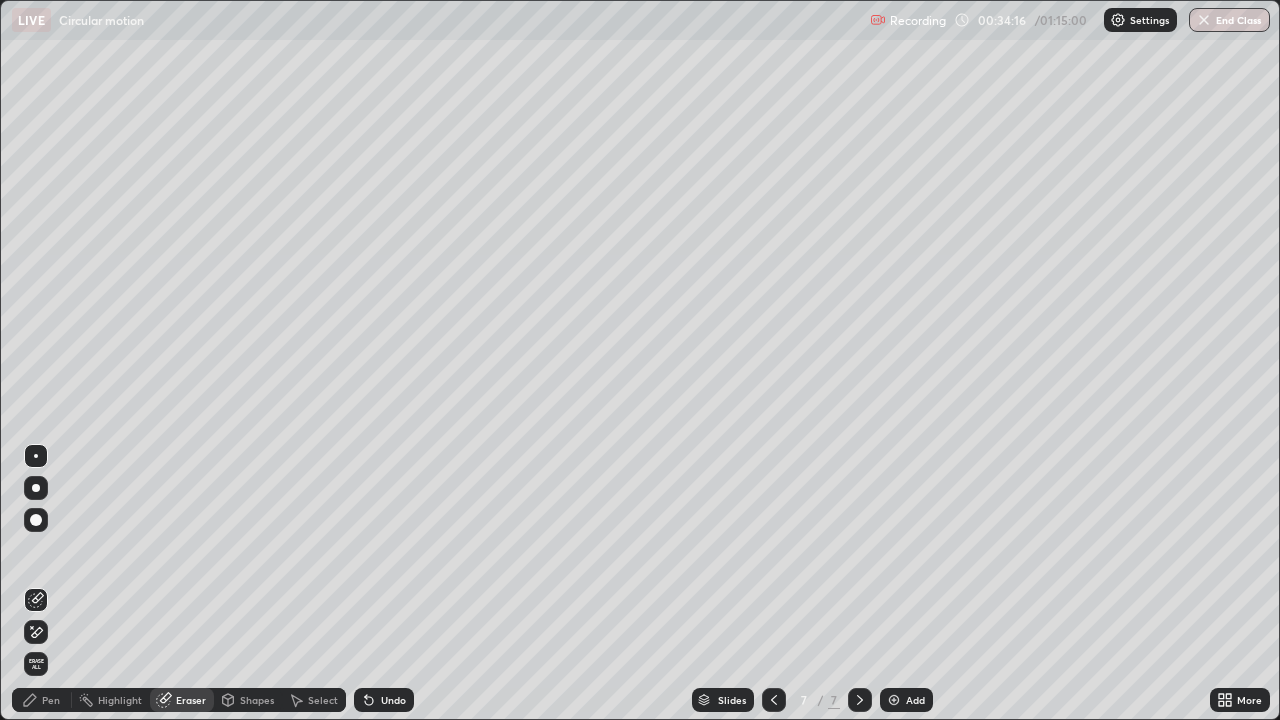 click on "Pen" at bounding box center (51, 700) 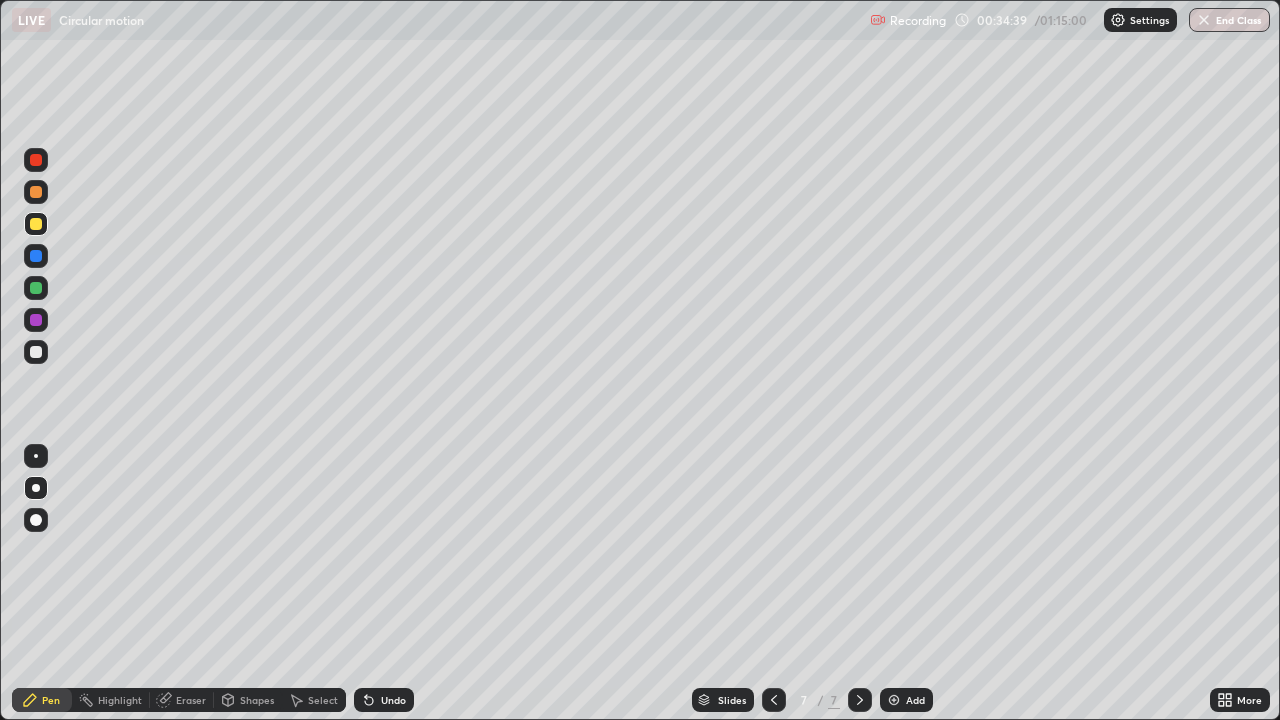 click on "Eraser" at bounding box center [191, 700] 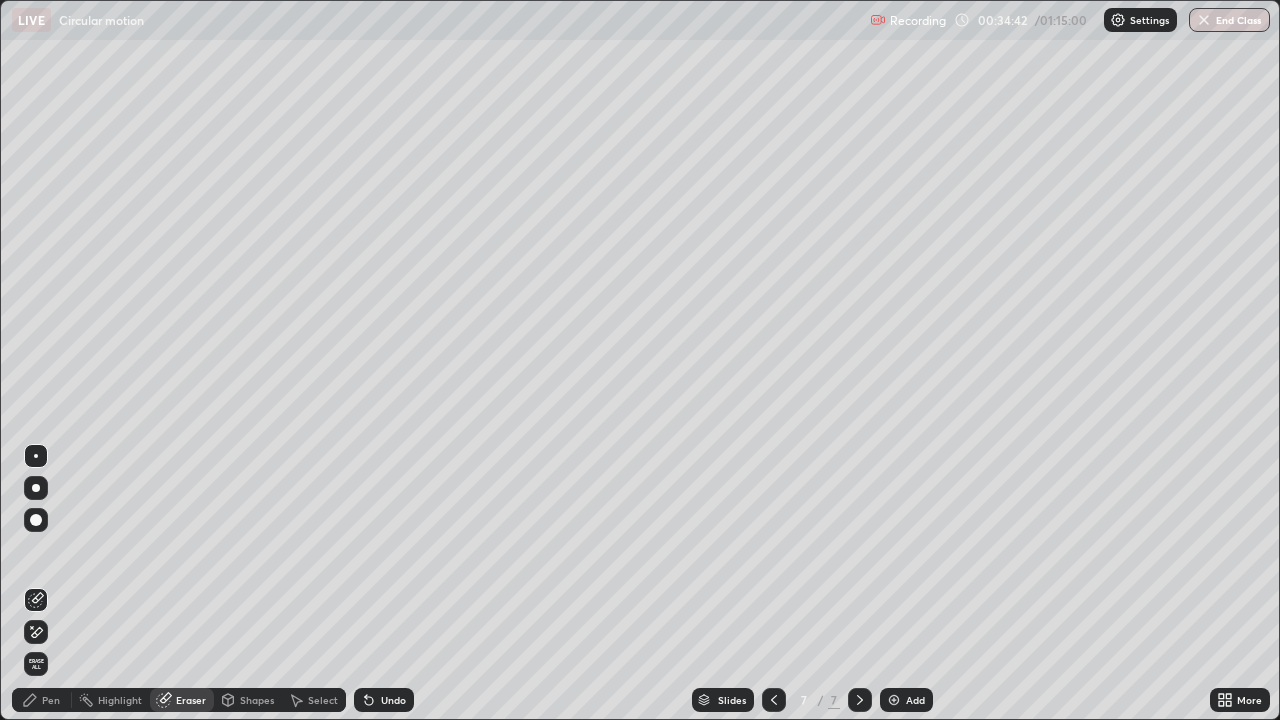 click on "Pen" at bounding box center [51, 700] 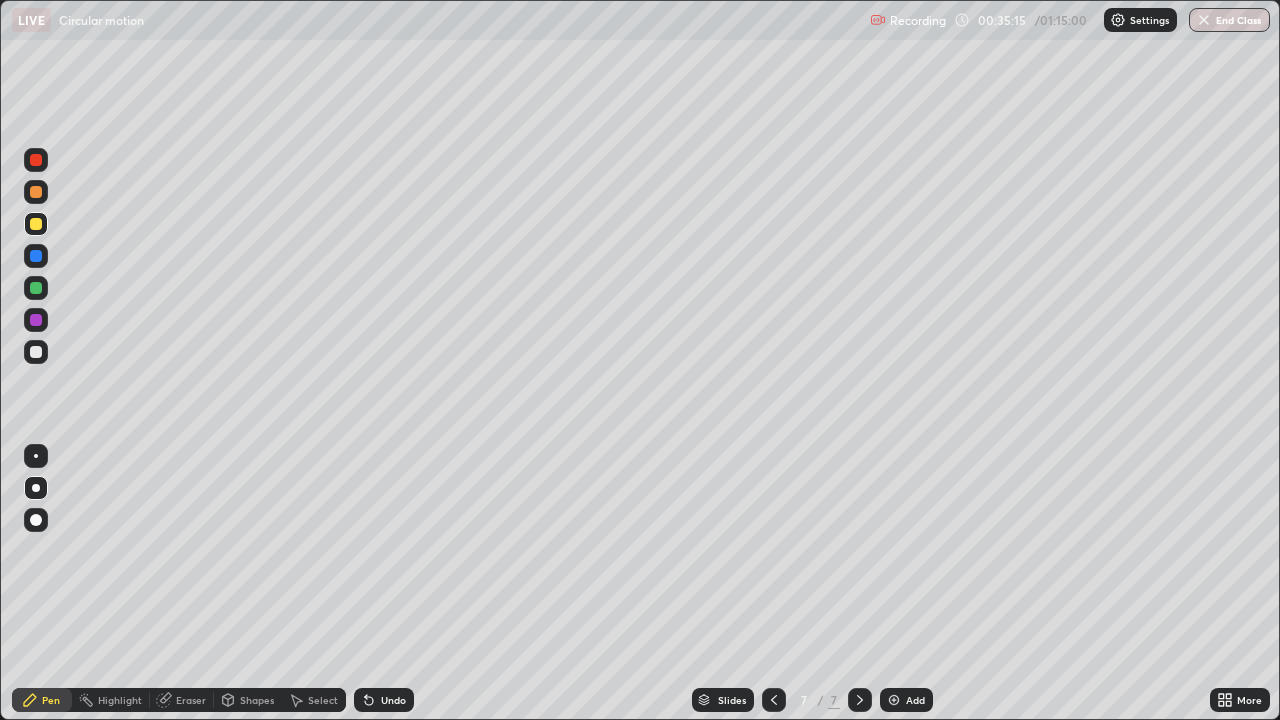 click at bounding box center (894, 700) 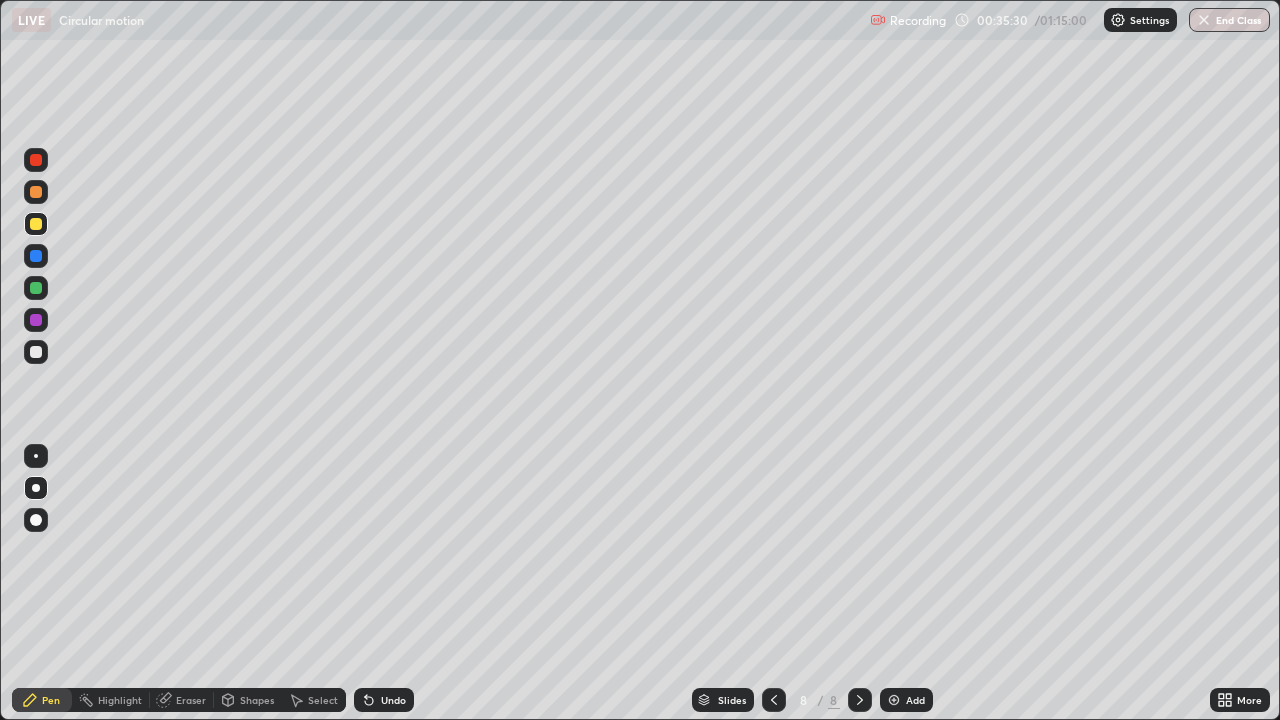 click at bounding box center [36, 288] 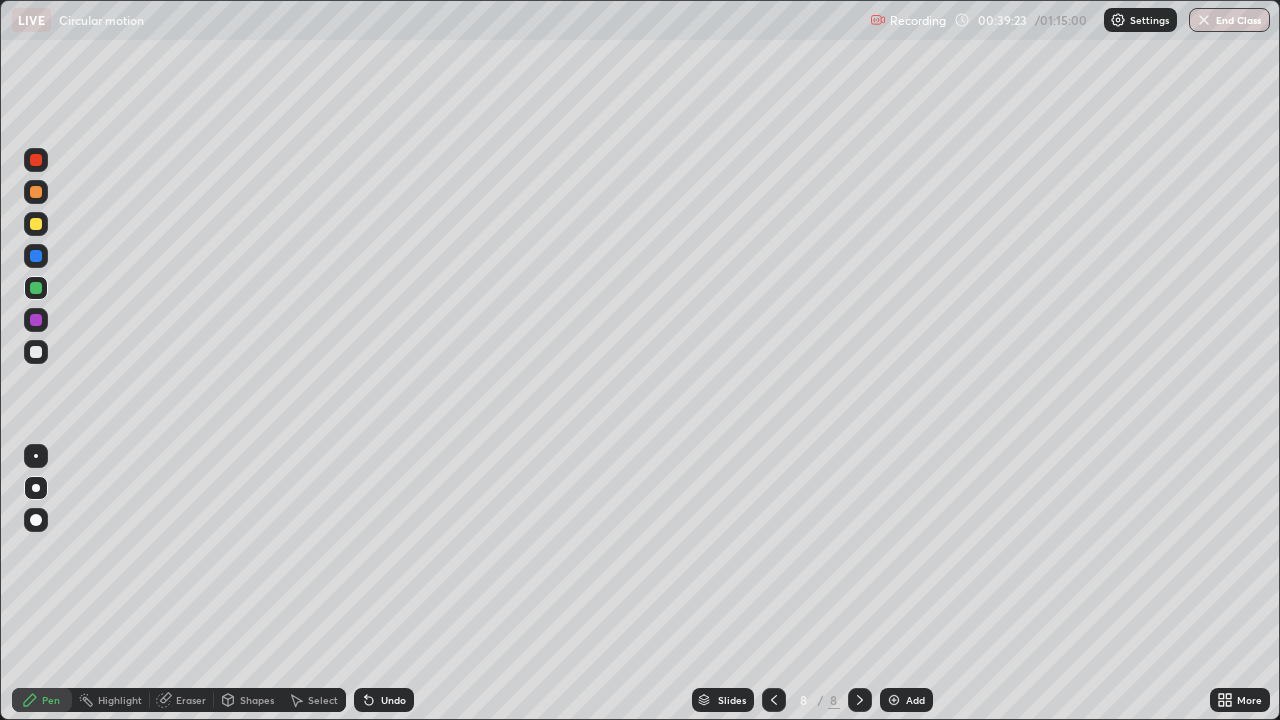 click at bounding box center (36, 320) 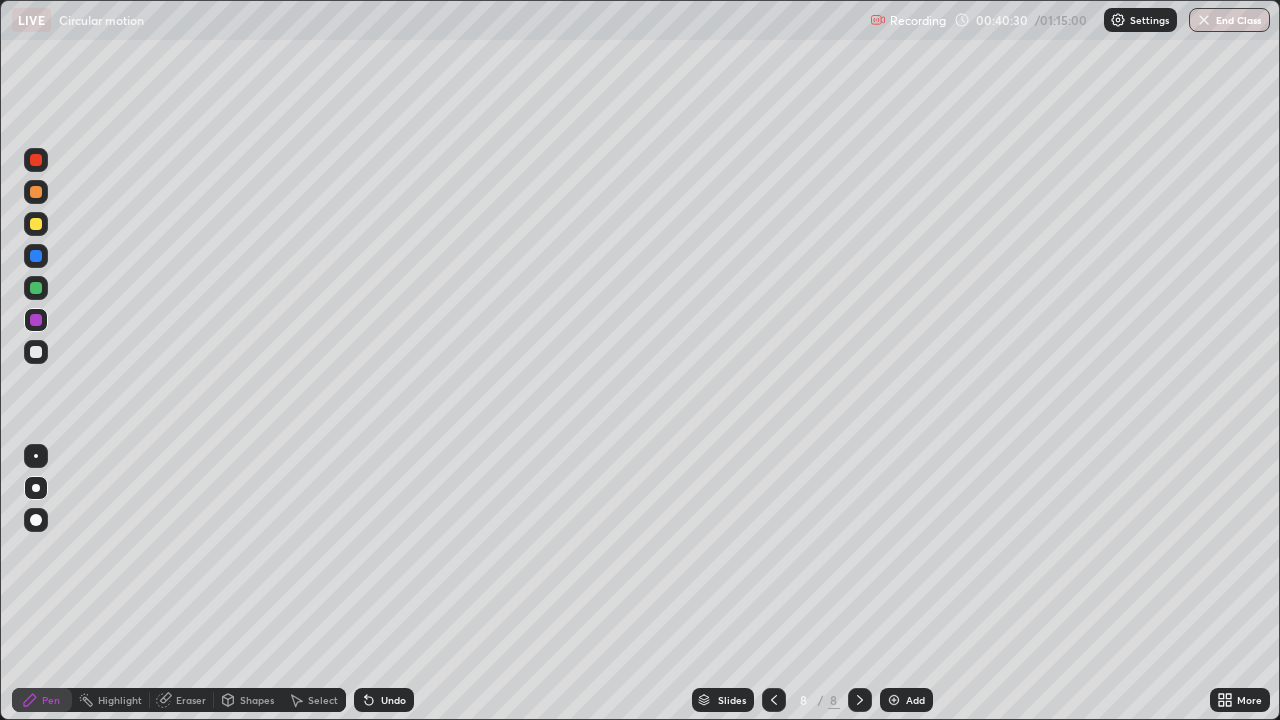 click at bounding box center (894, 700) 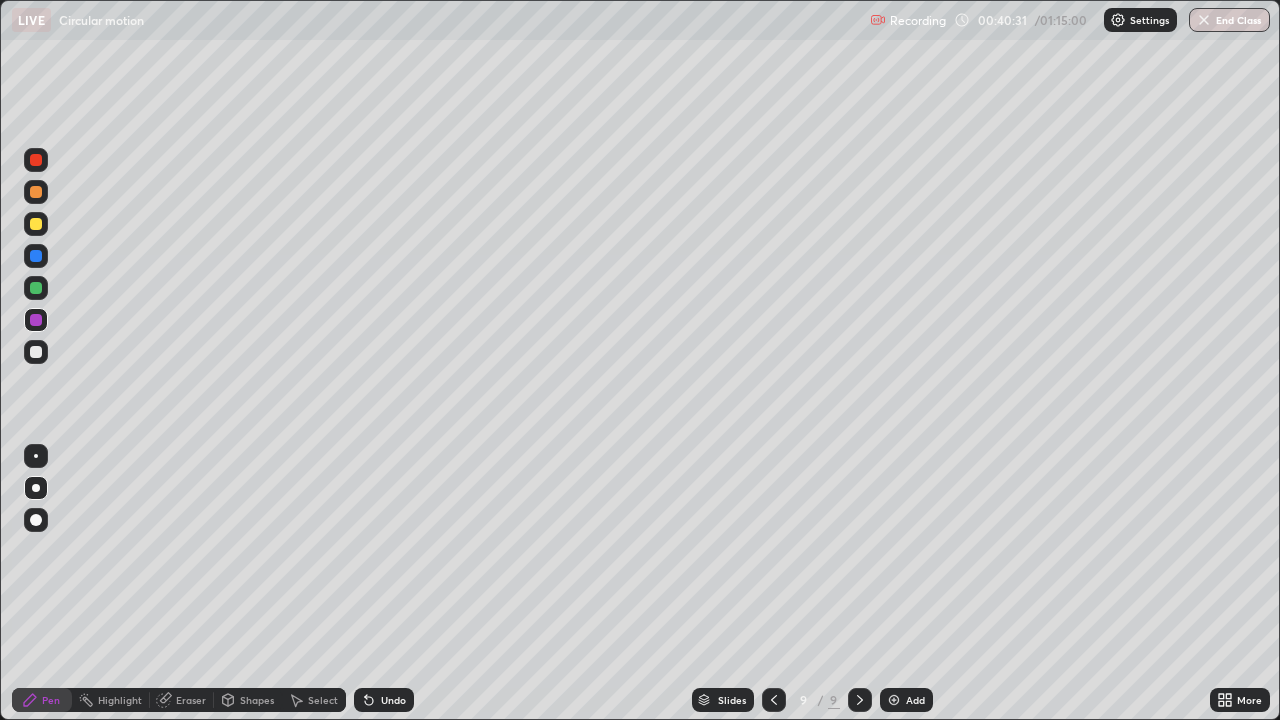 click at bounding box center [36, 352] 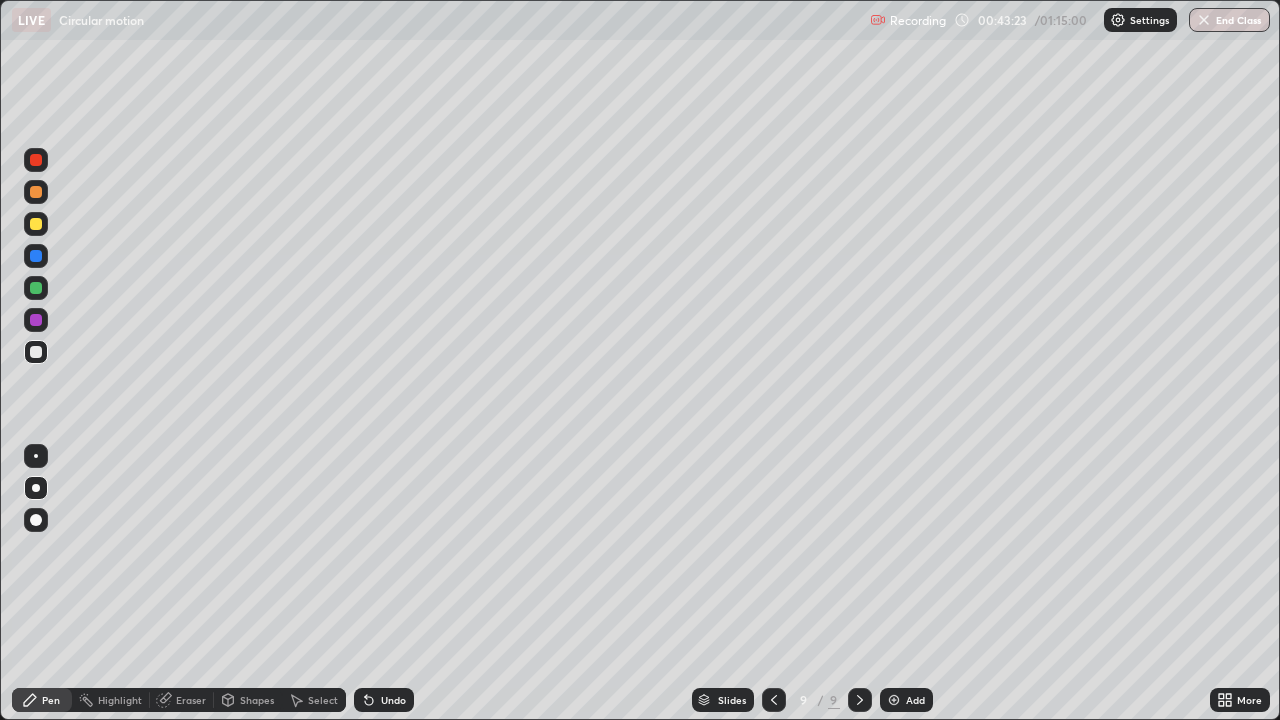 click at bounding box center [36, 288] 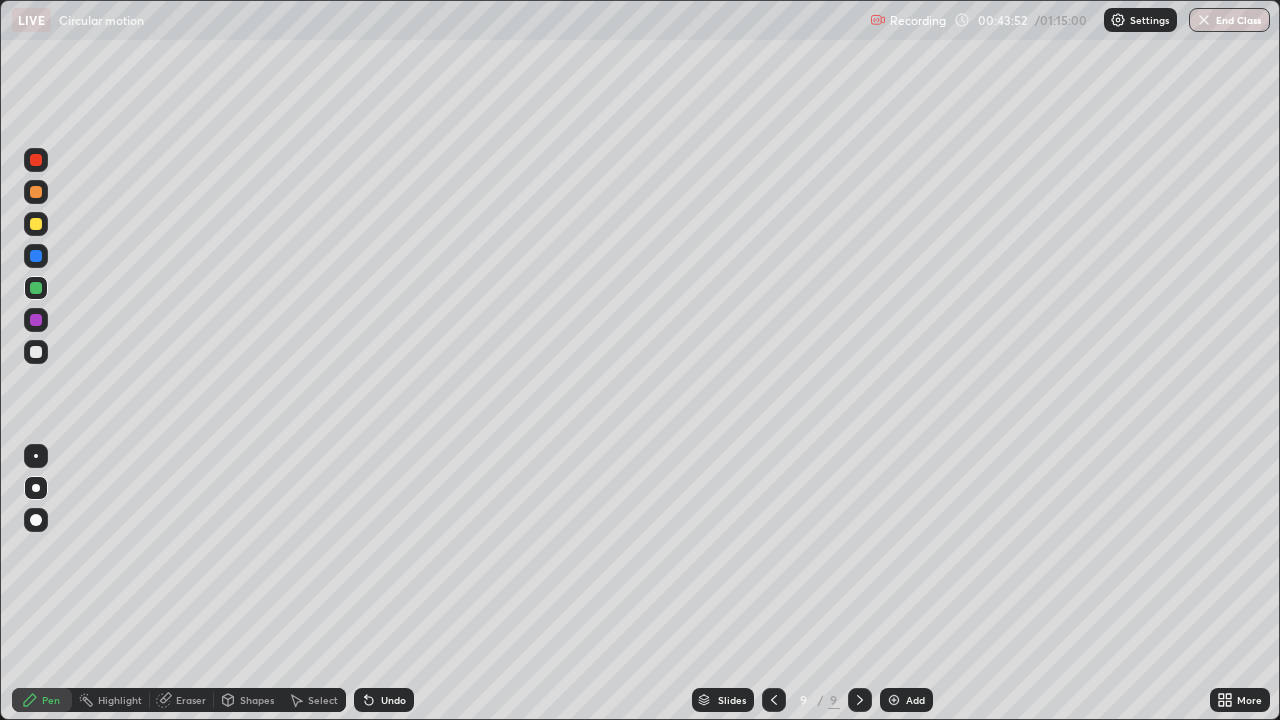 click at bounding box center [36, 352] 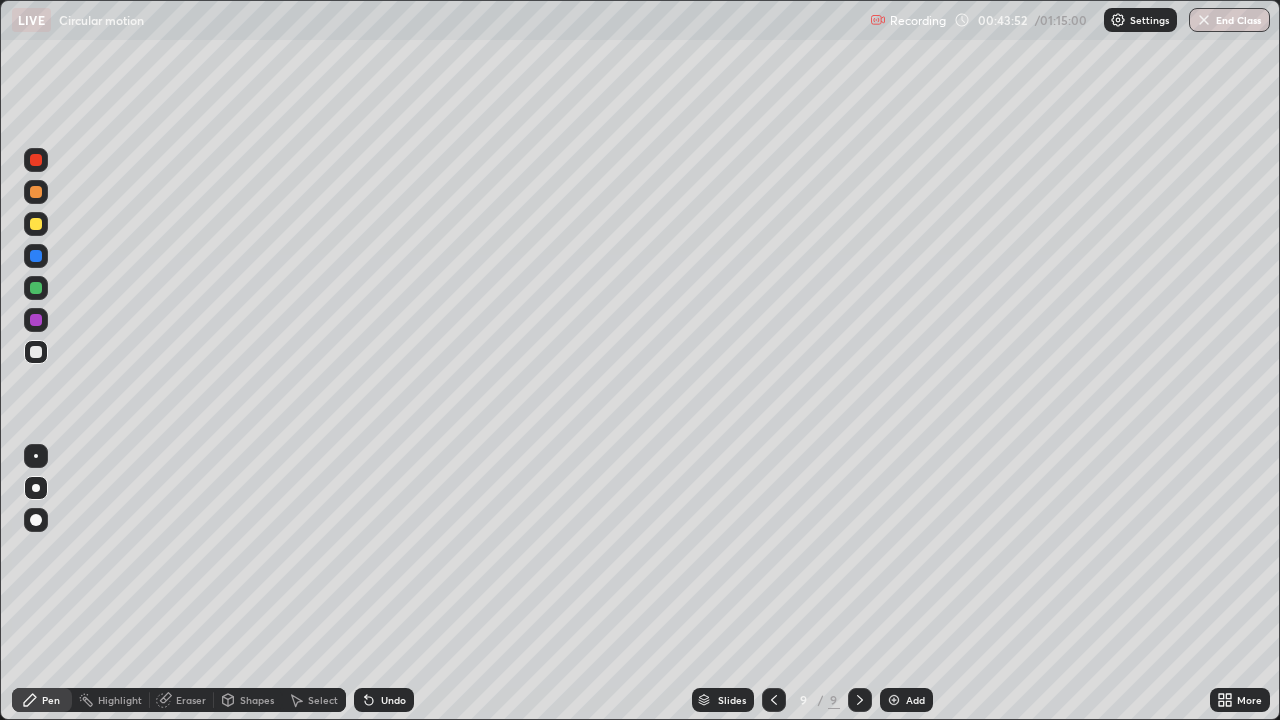 click at bounding box center [36, 352] 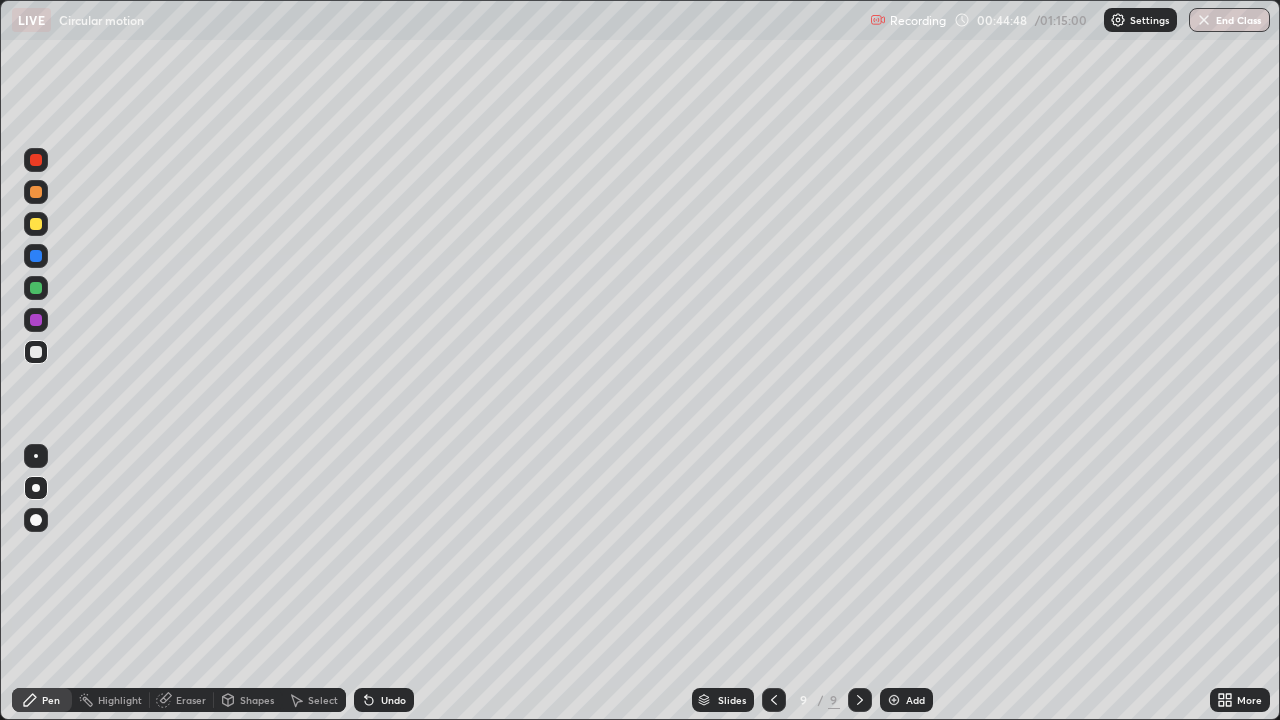 click 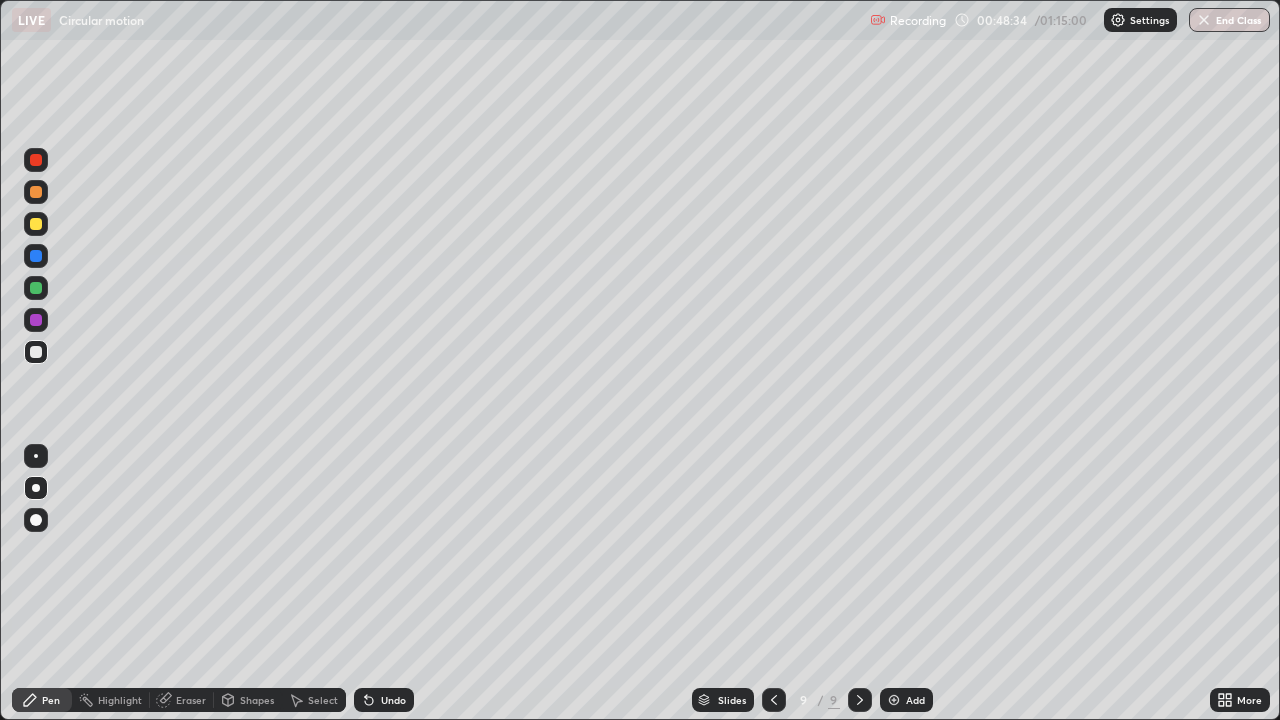 click at bounding box center [894, 700] 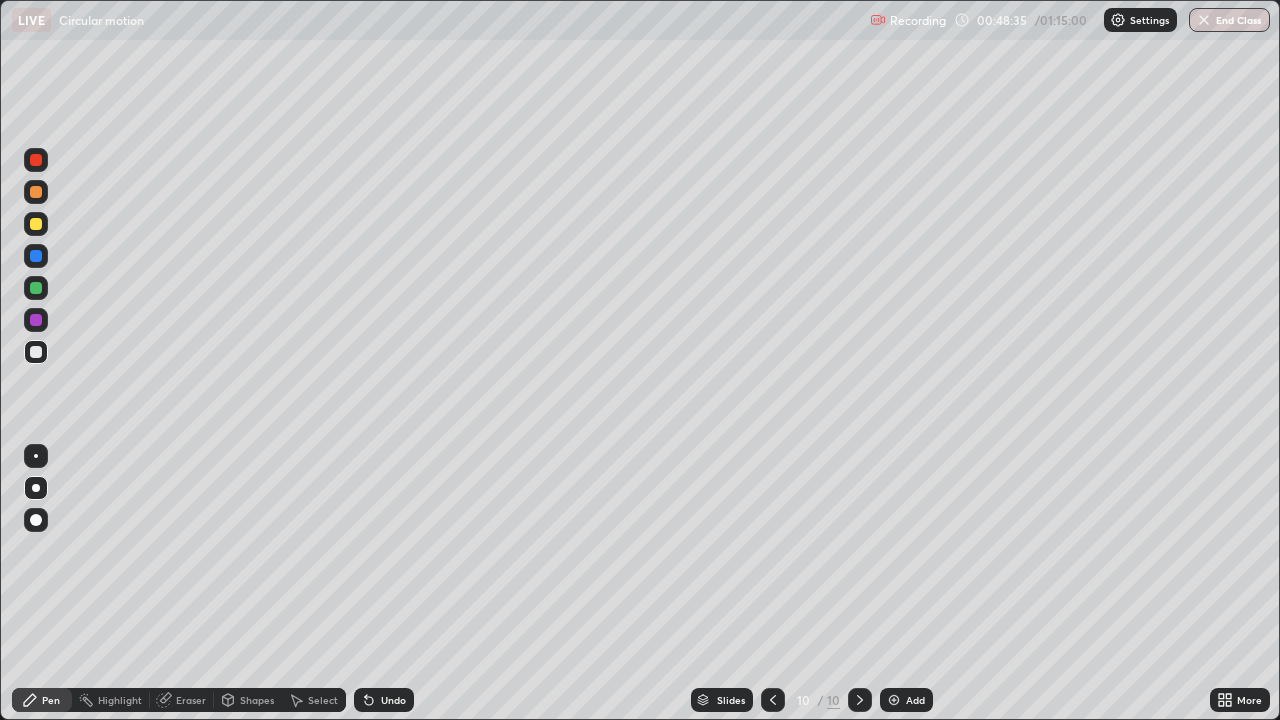 click at bounding box center (36, 352) 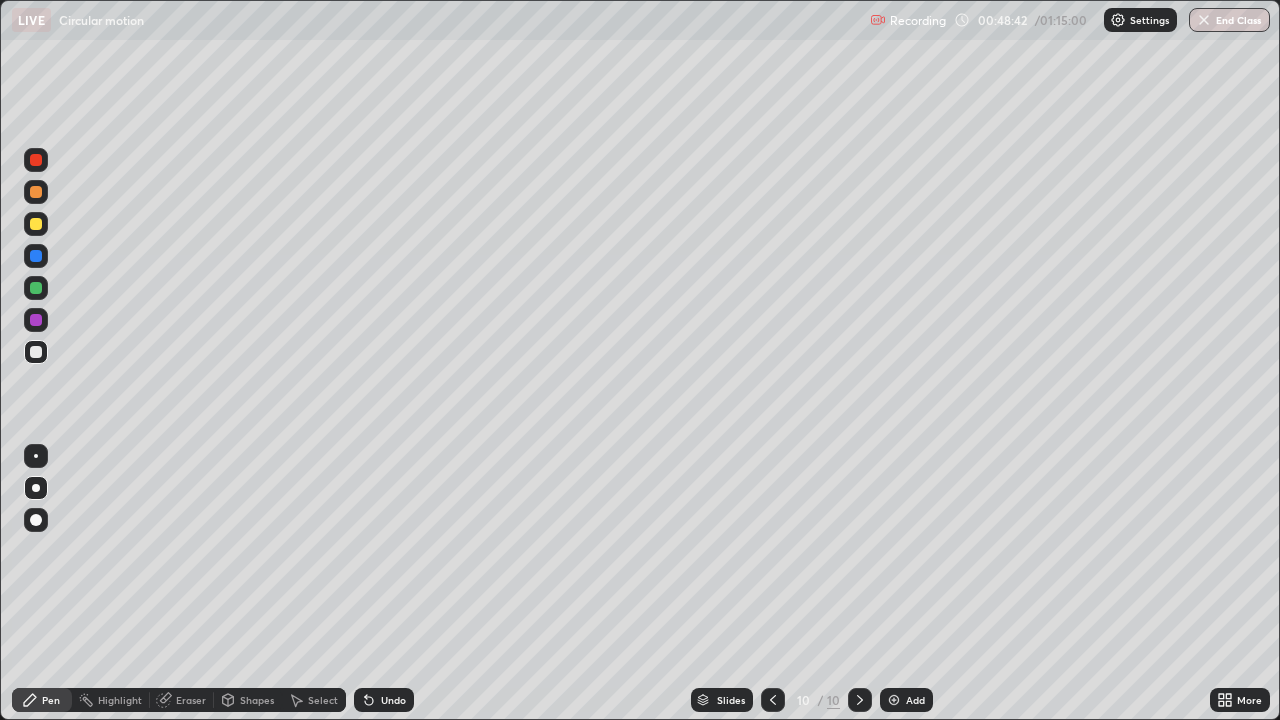 click 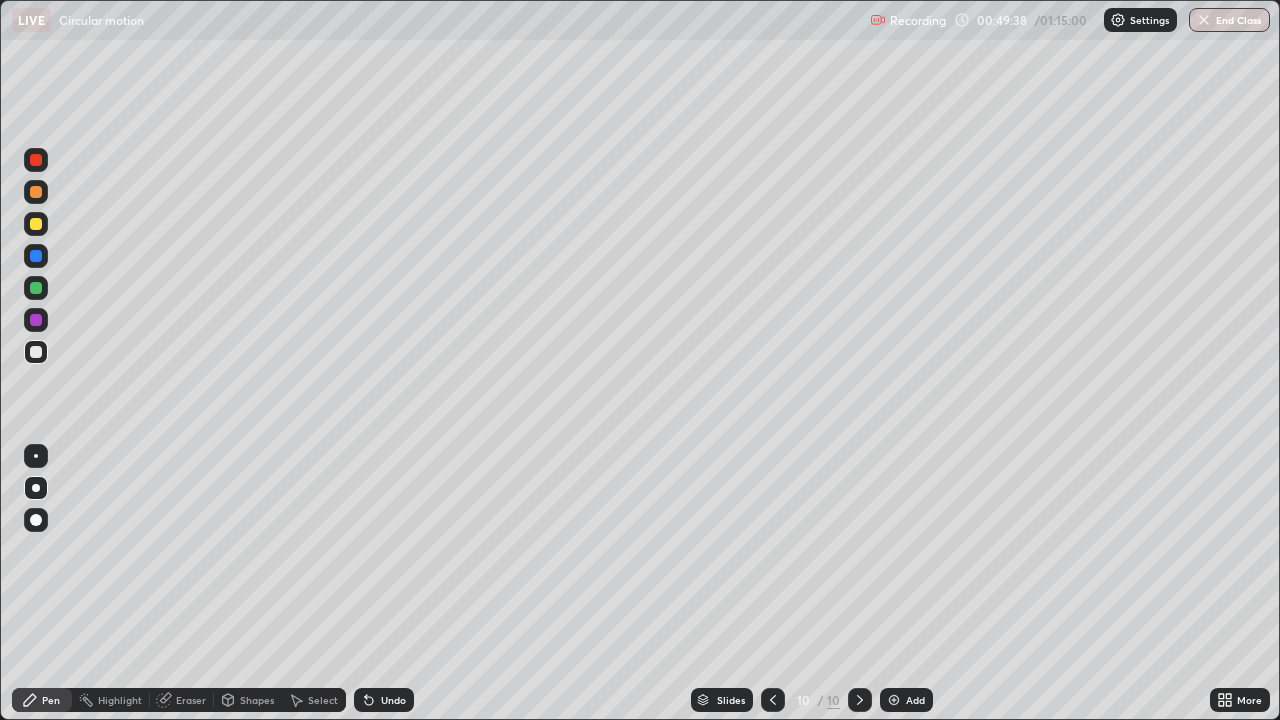 click at bounding box center [36, 224] 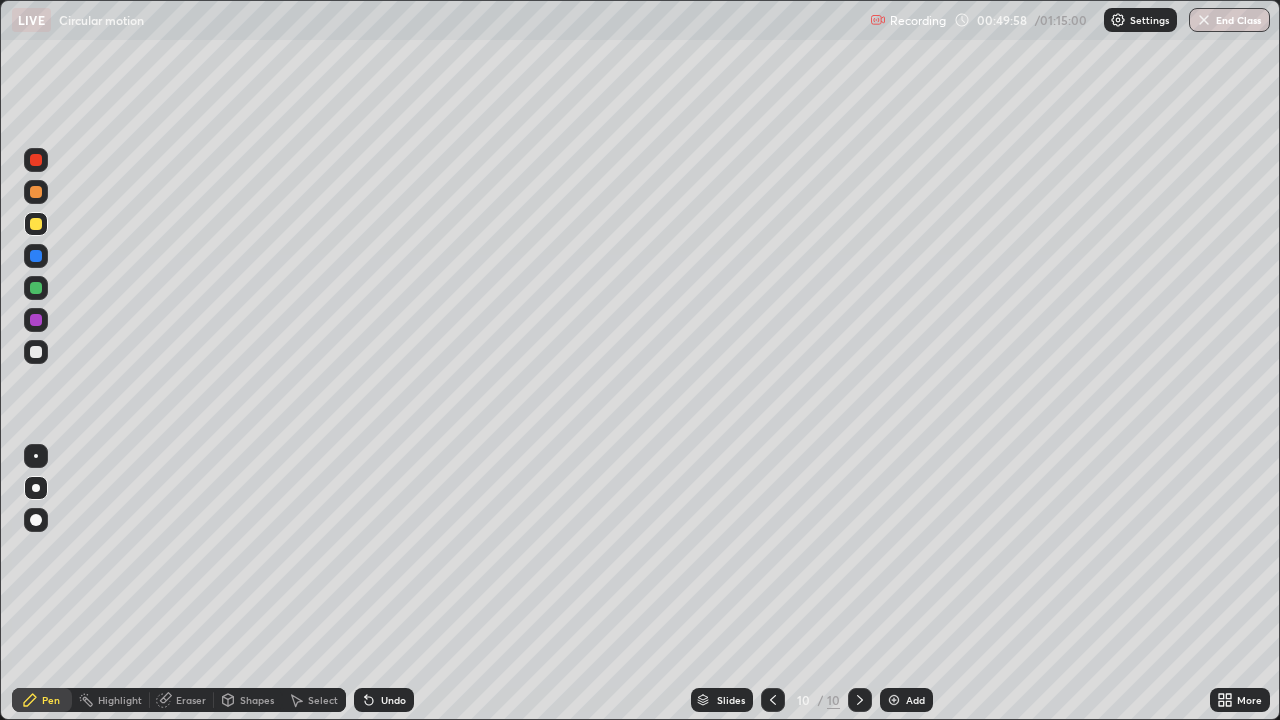 click on "Eraser" at bounding box center (182, 700) 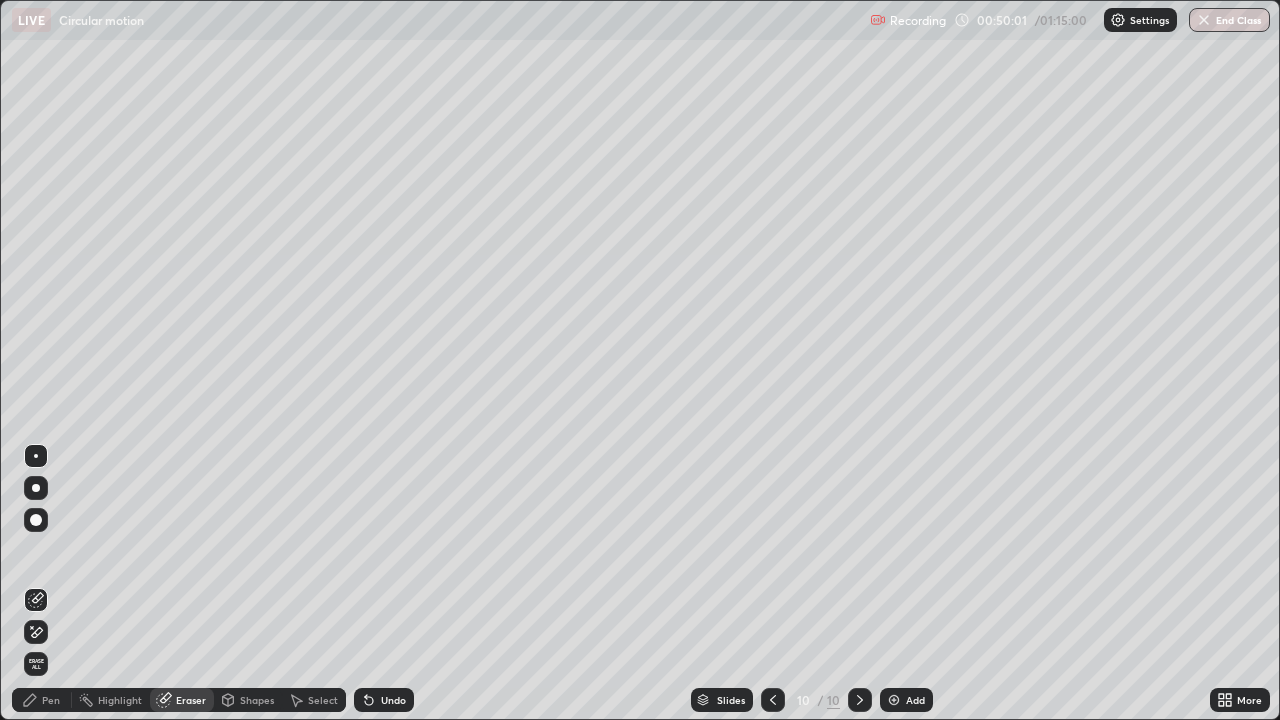 click on "Pen" at bounding box center (51, 700) 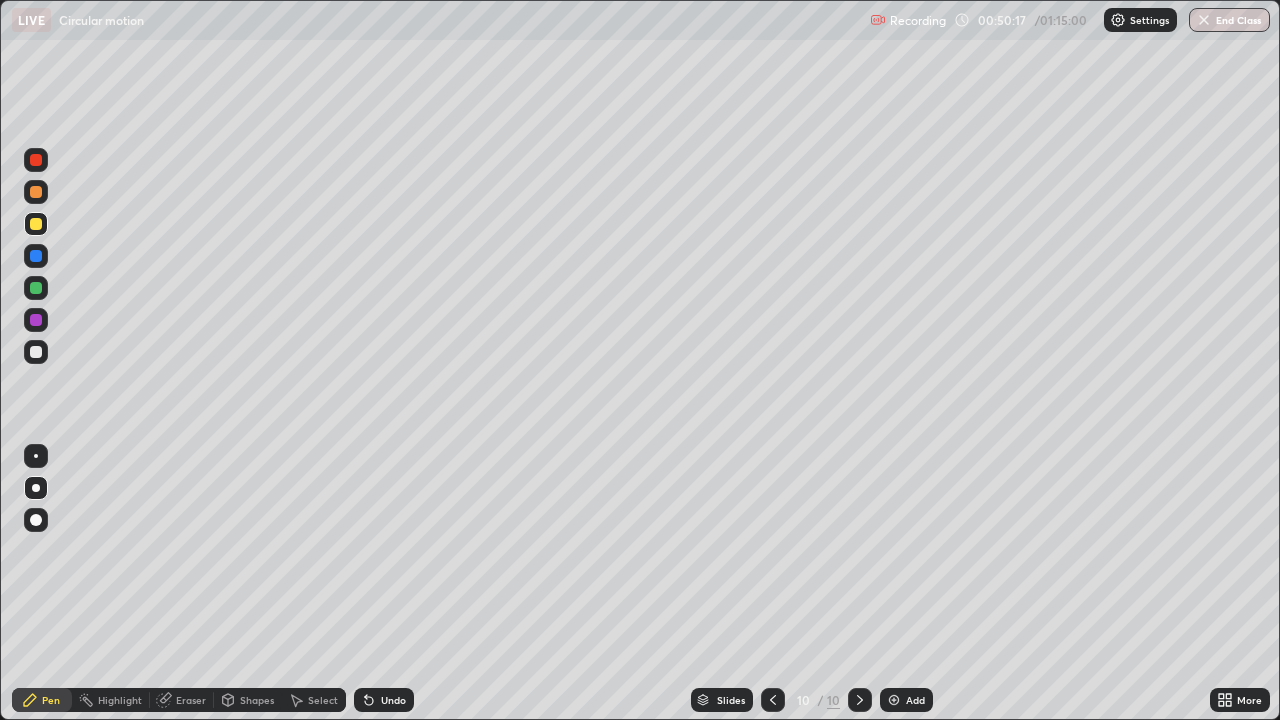 click on "Undo" at bounding box center [393, 700] 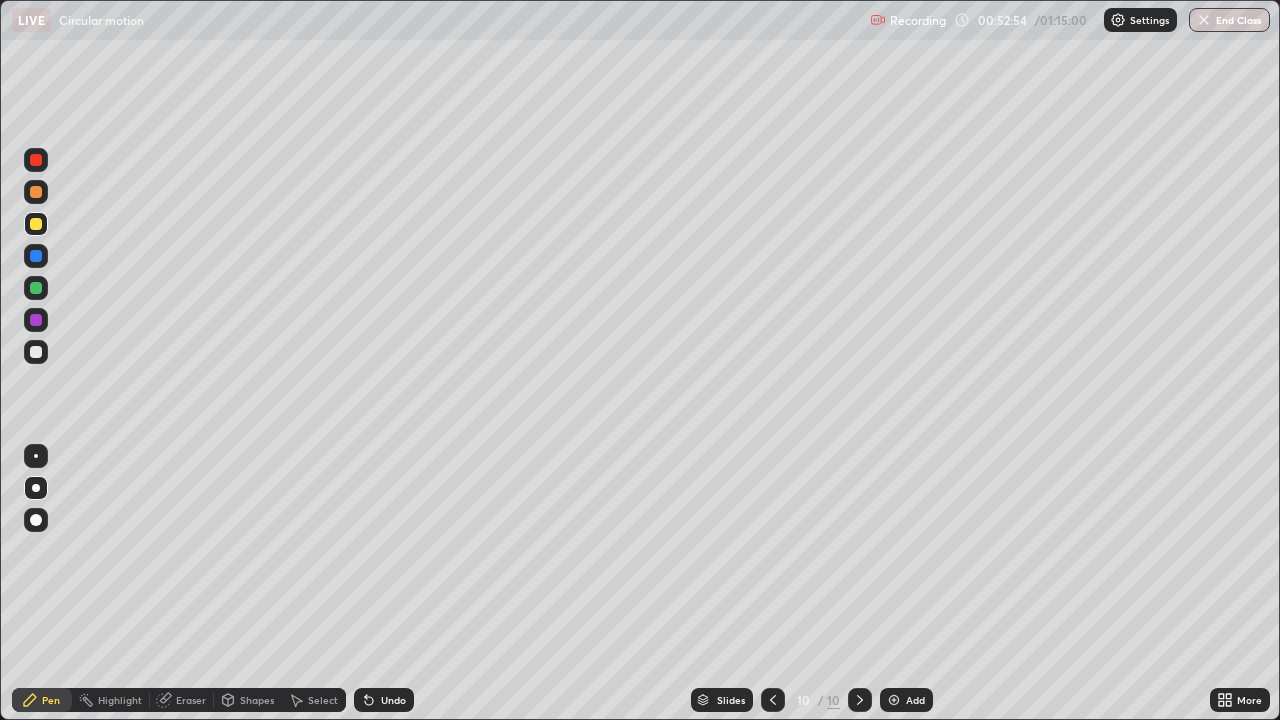click at bounding box center (894, 700) 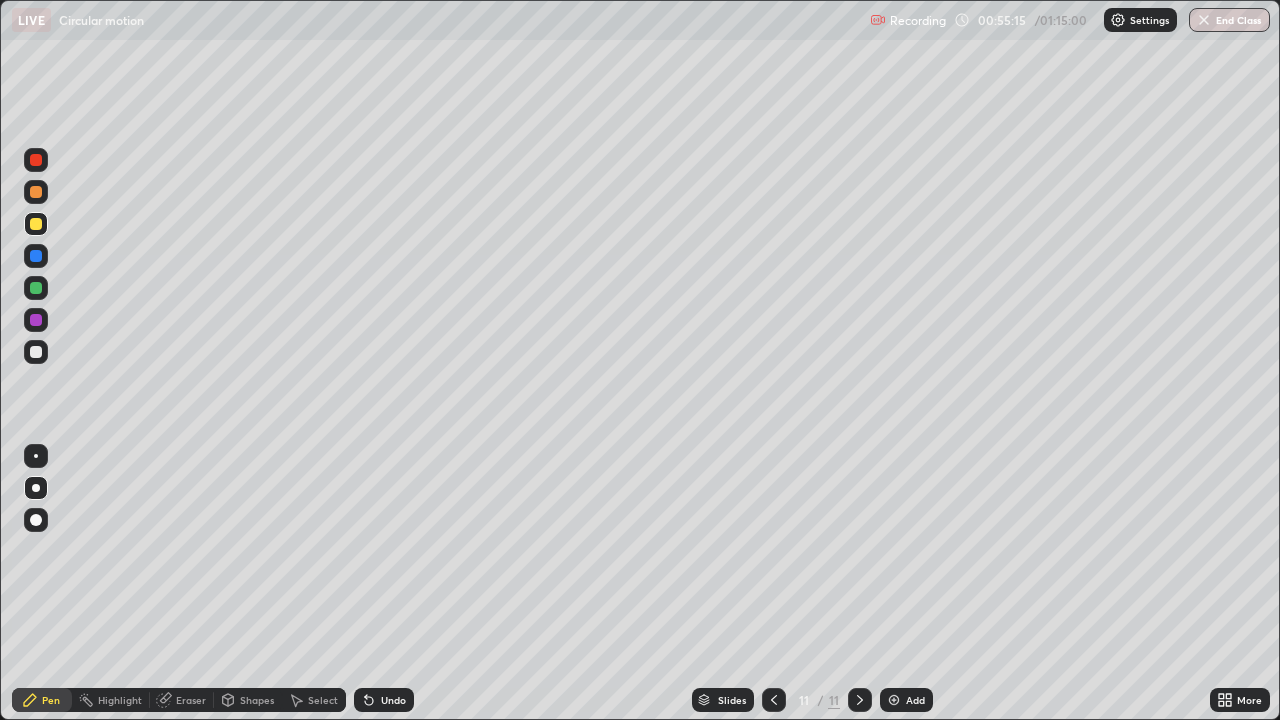 click on "Shapes" at bounding box center (248, 700) 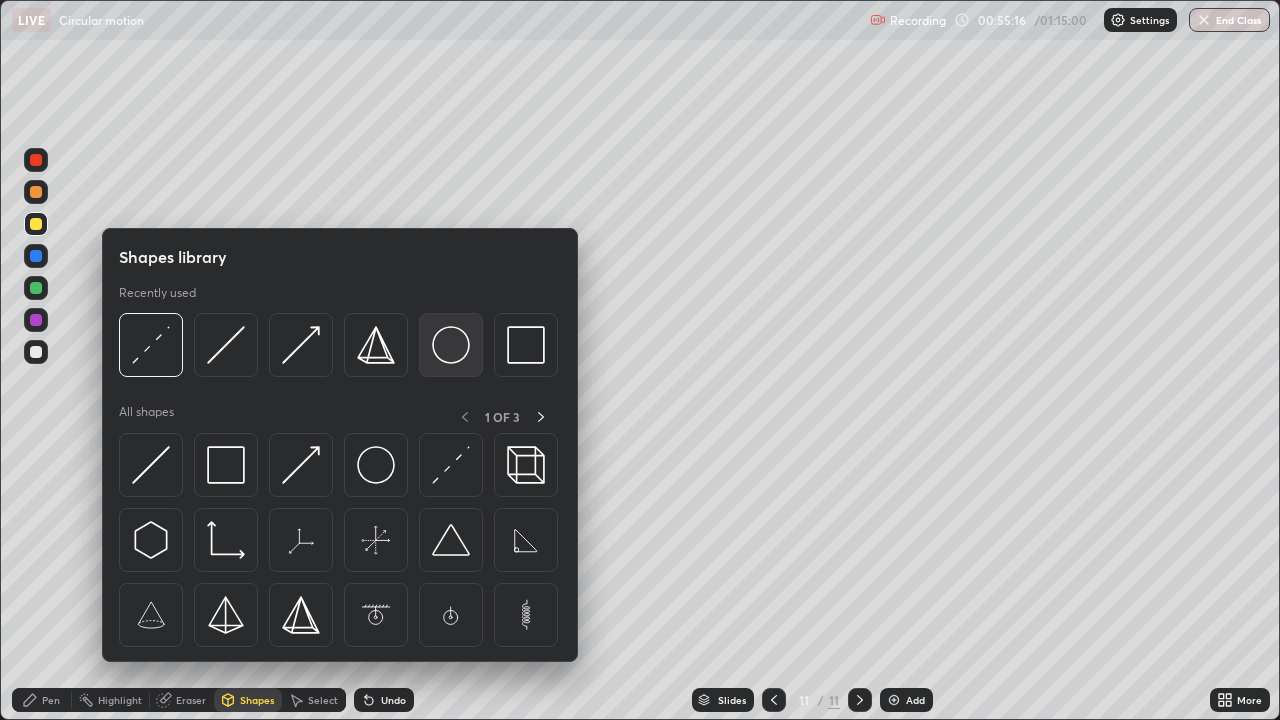 click at bounding box center [451, 345] 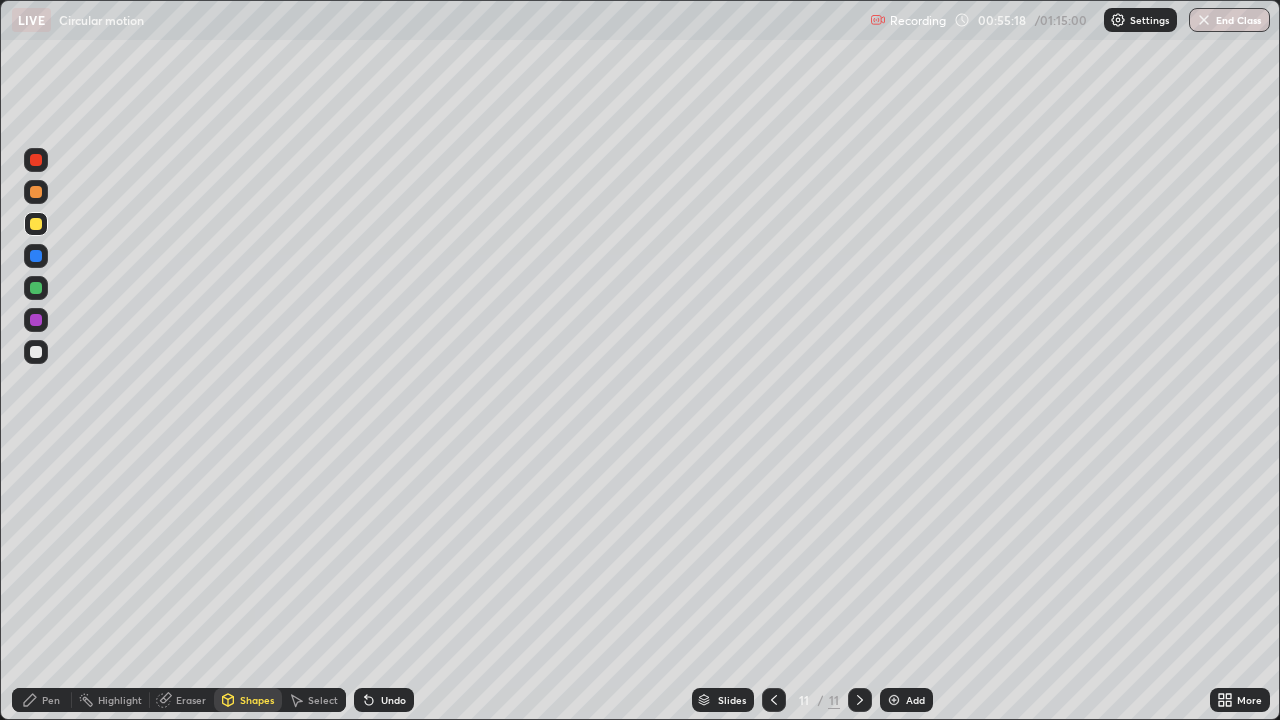 click at bounding box center [36, 352] 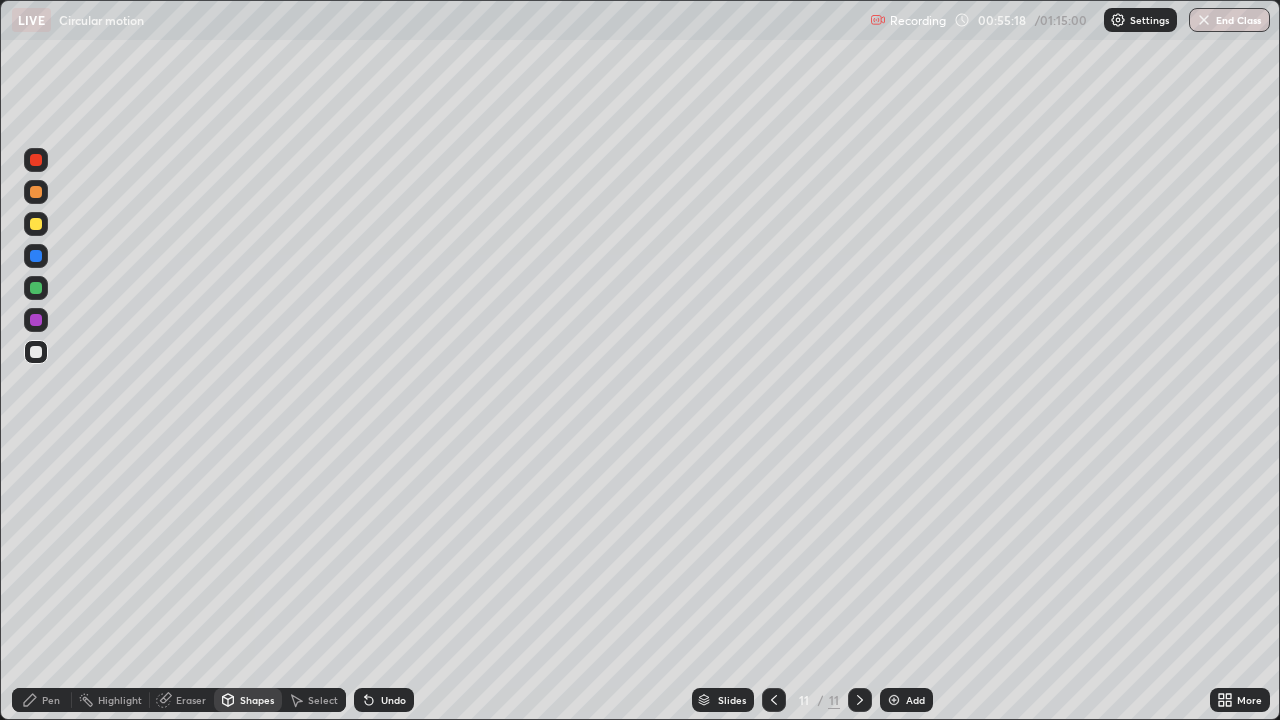 click on "Pen" at bounding box center (42, 700) 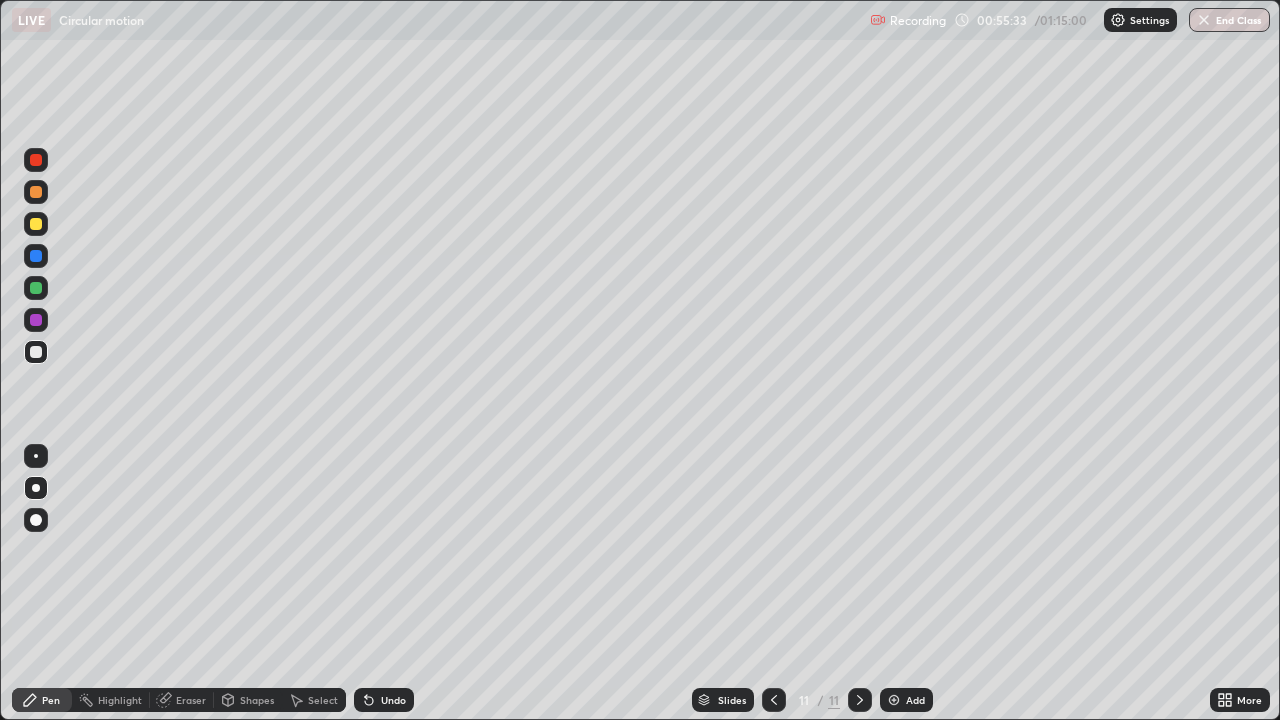 click on "Undo" at bounding box center [393, 700] 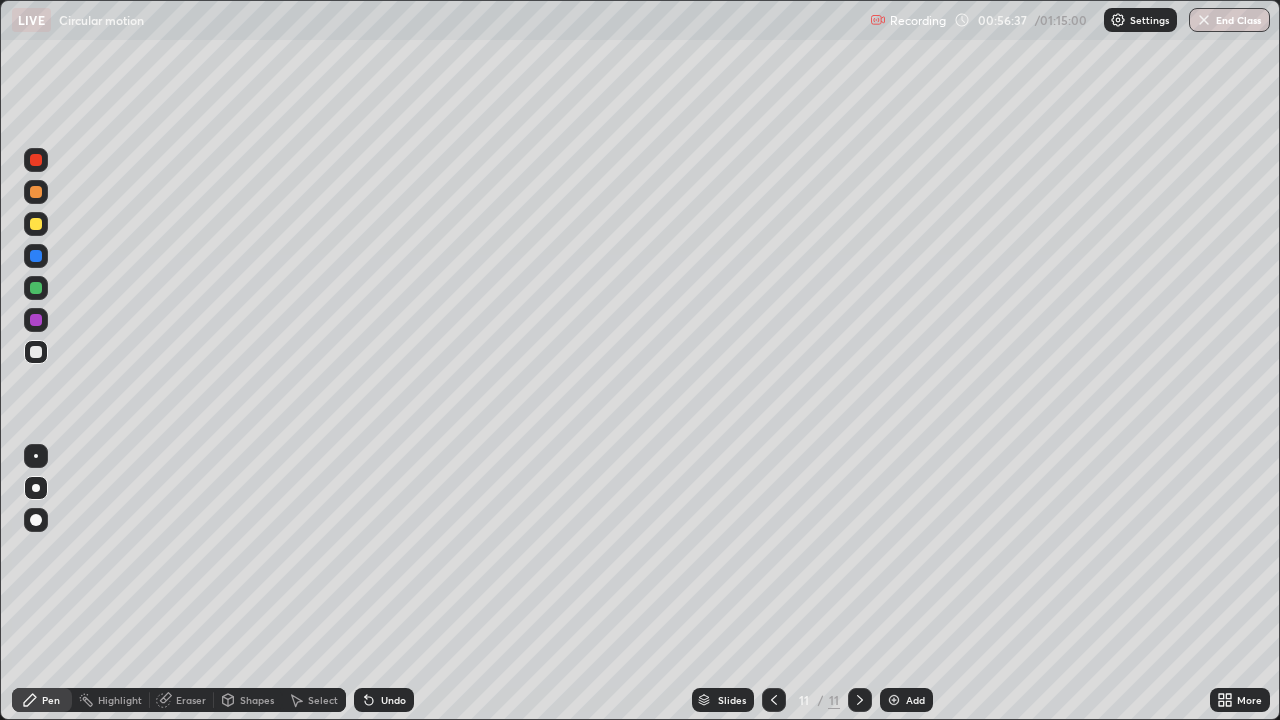 click on "Eraser" at bounding box center [191, 700] 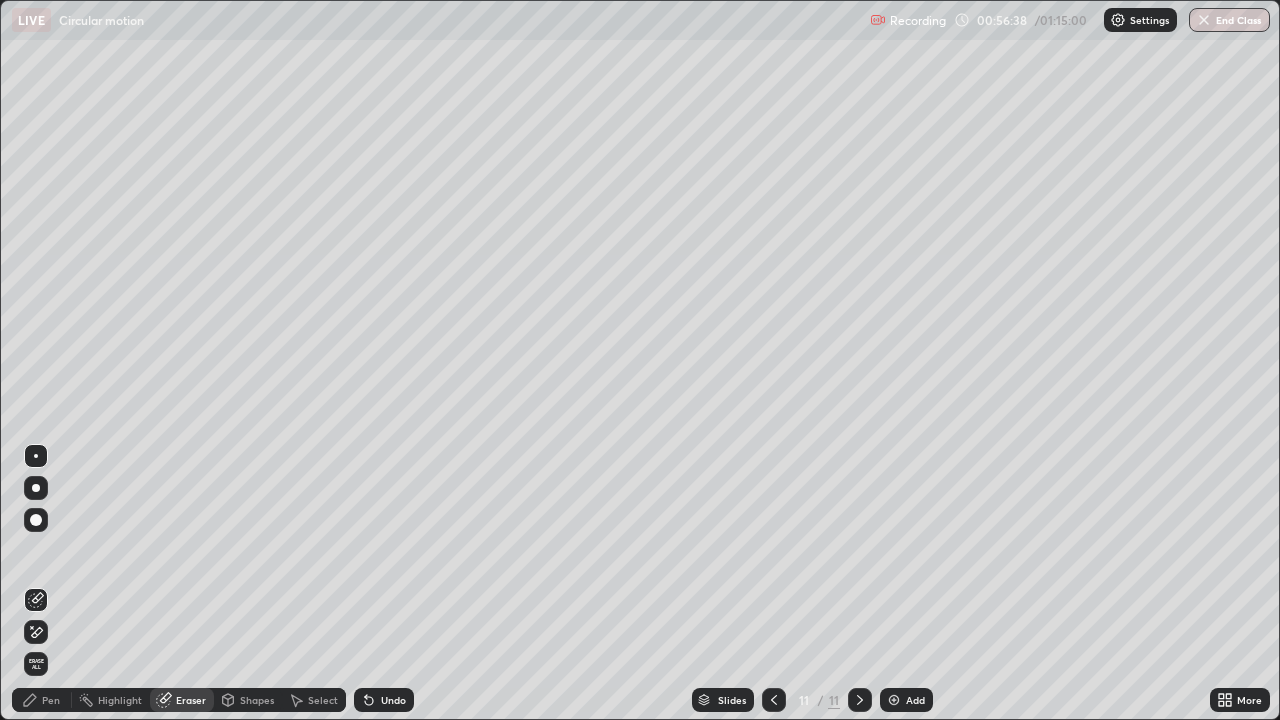 click 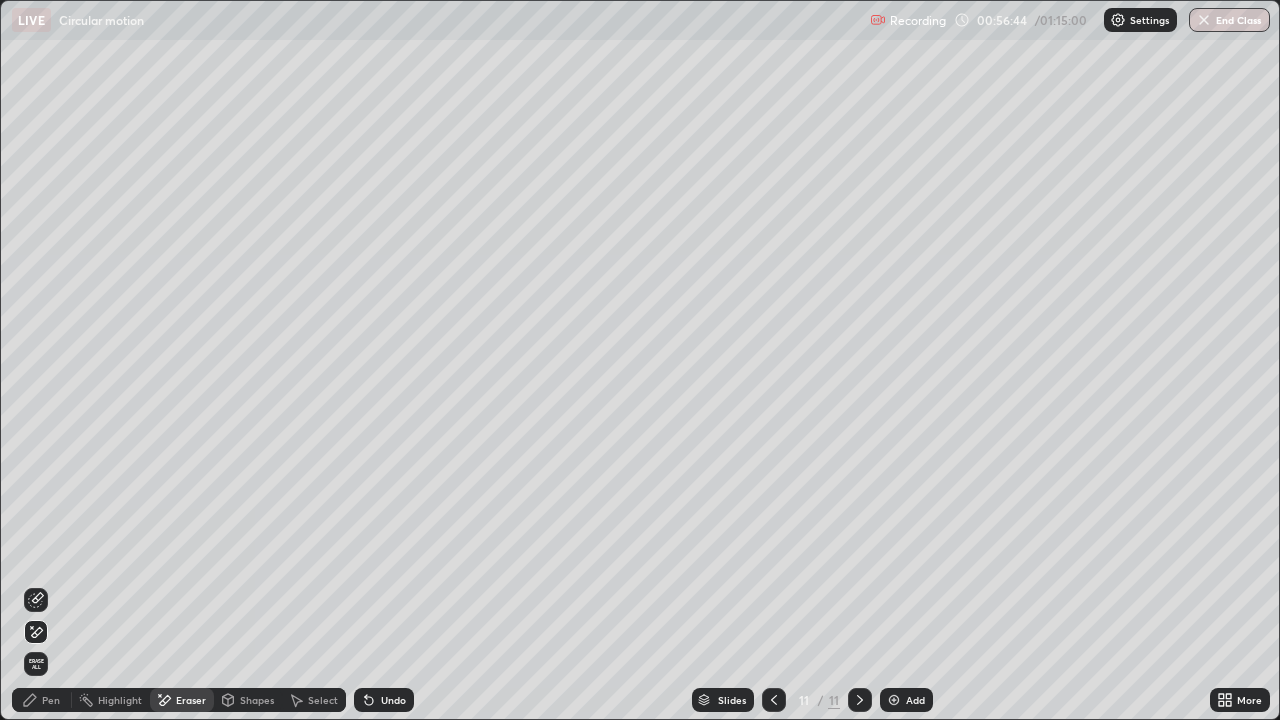click on "Pen" at bounding box center [42, 700] 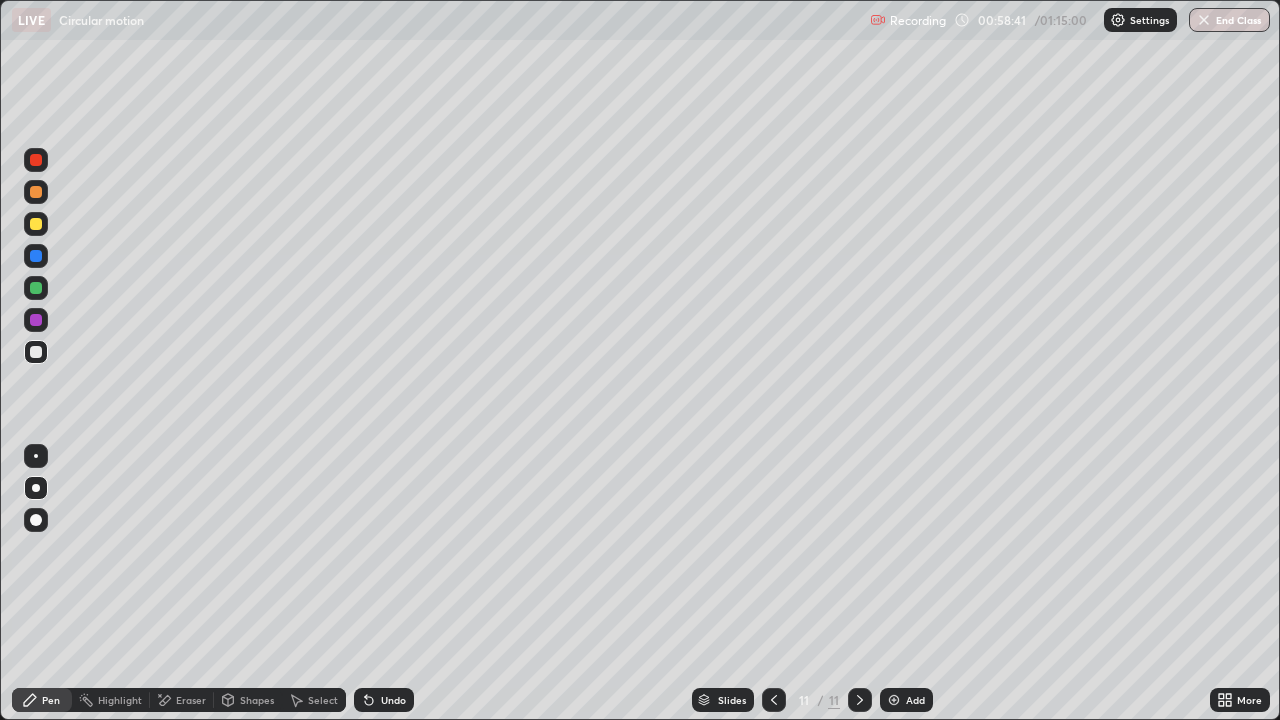 click on "Shapes" at bounding box center (257, 700) 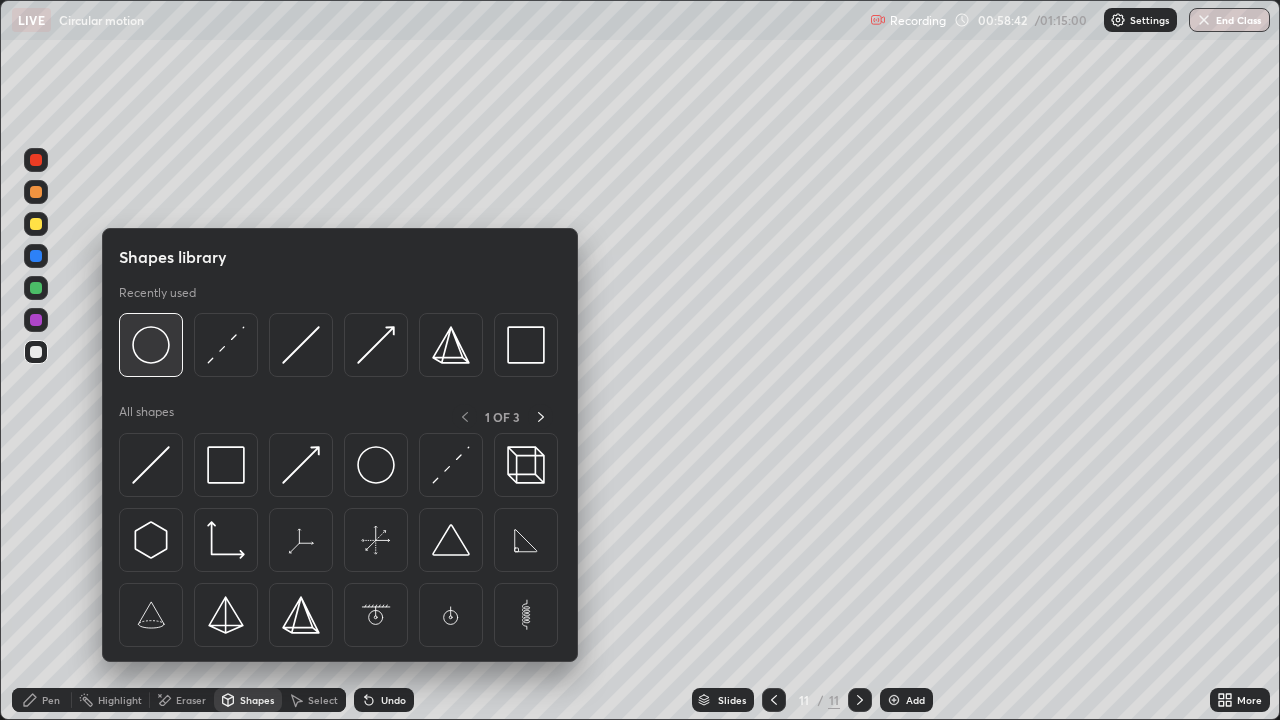 click at bounding box center (151, 345) 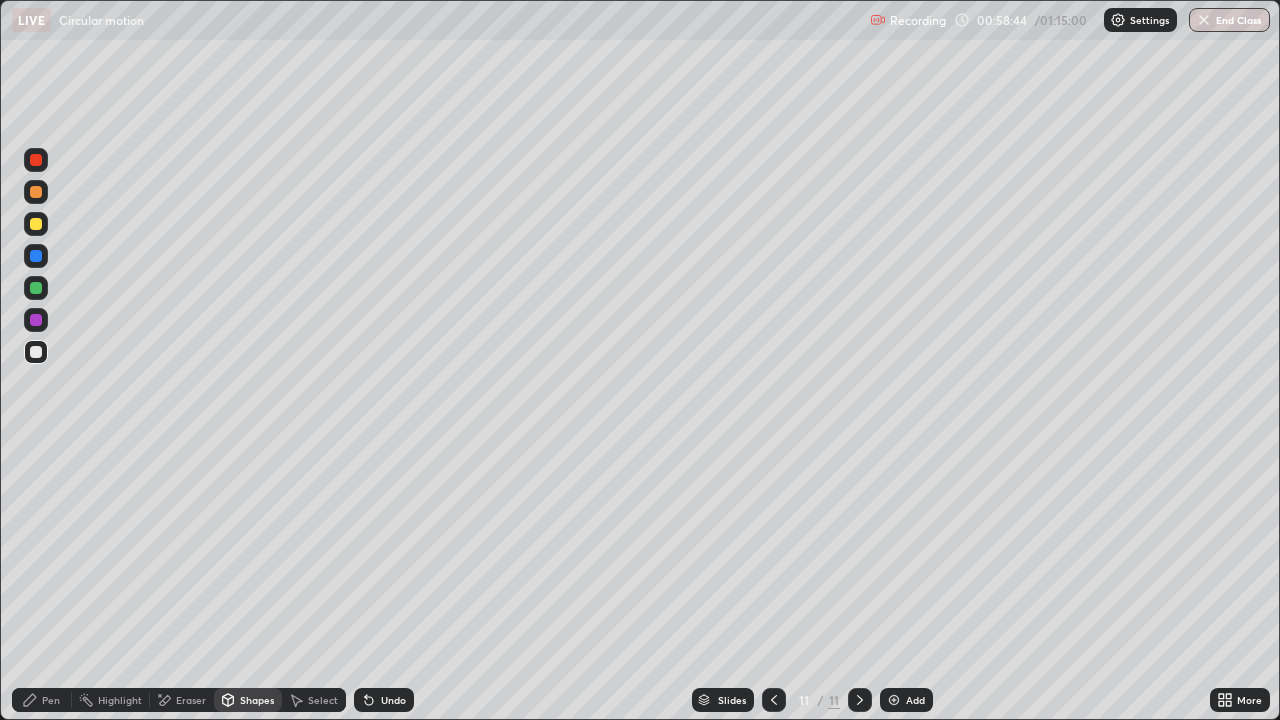 click at bounding box center (36, 288) 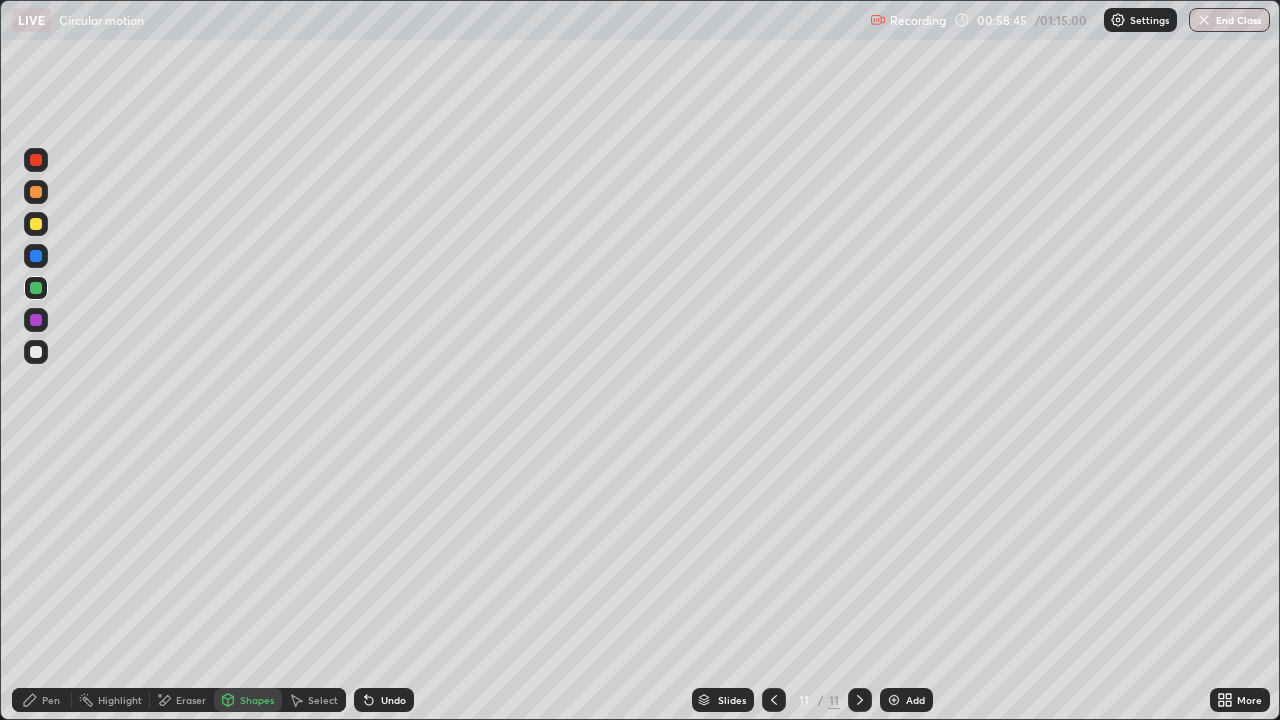 click on "Pen" at bounding box center [51, 700] 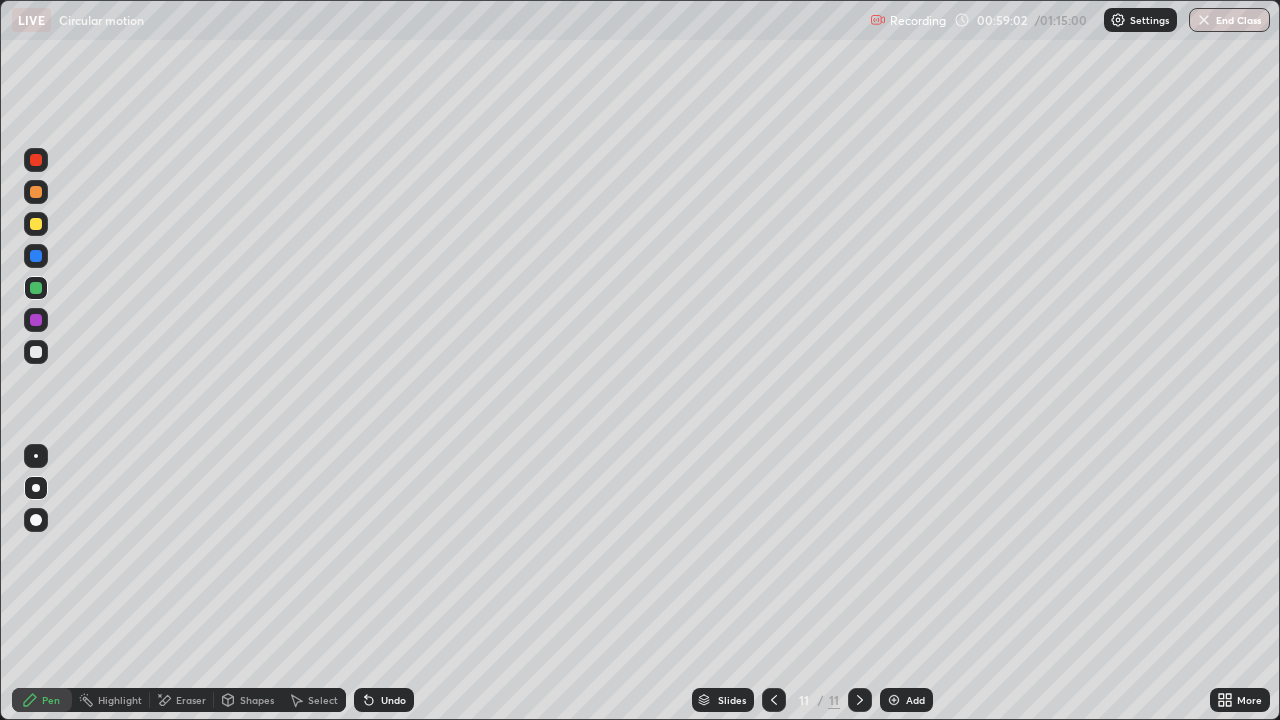 click 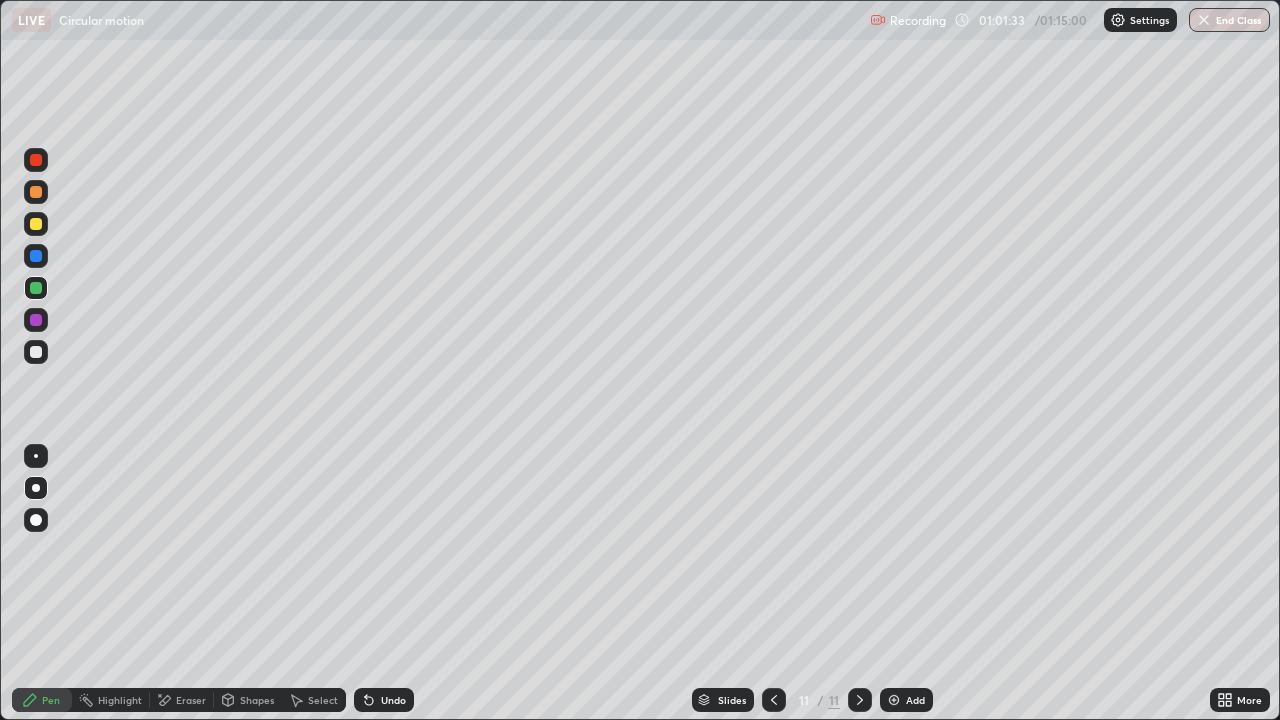 click at bounding box center (36, 352) 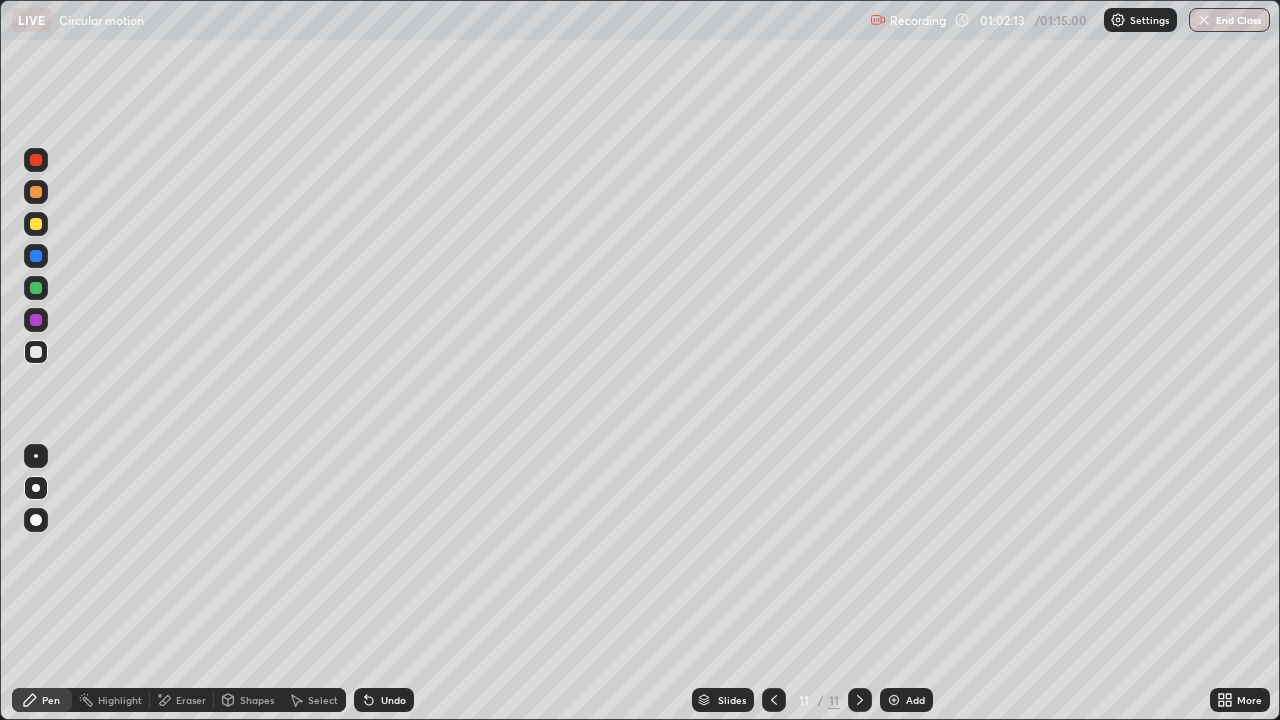 click on "Undo" at bounding box center (384, 700) 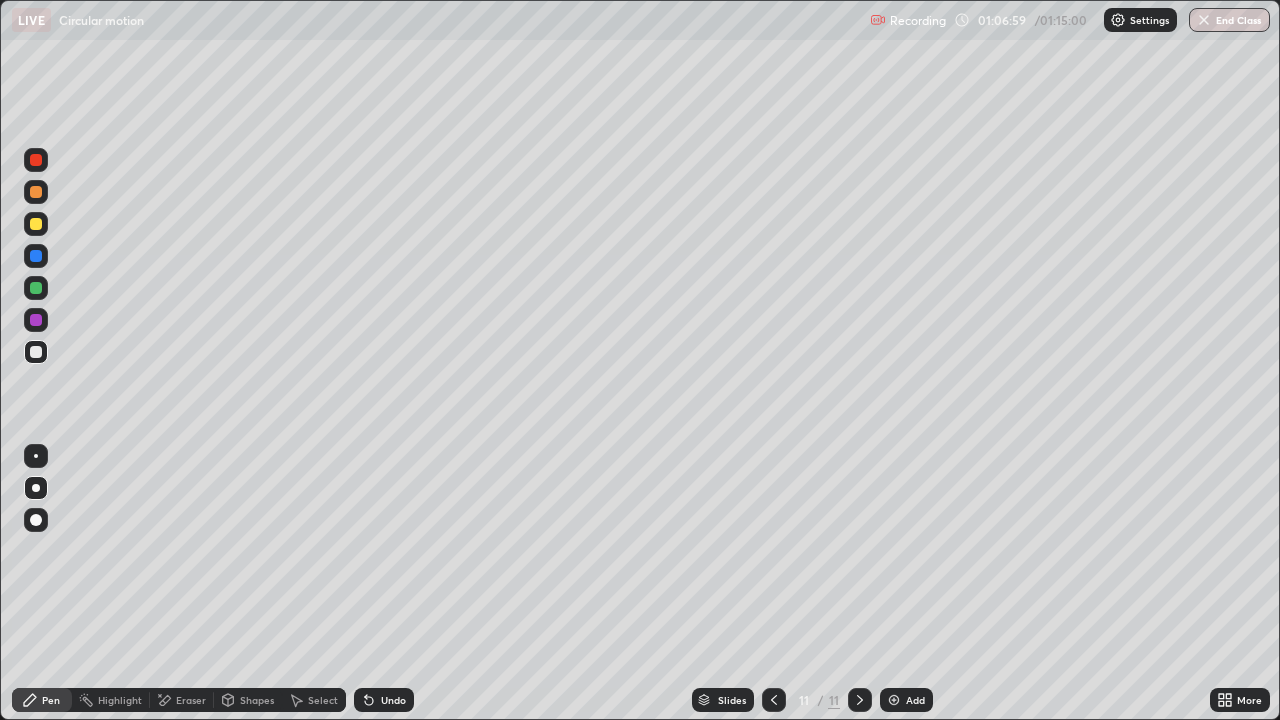click at bounding box center [36, 224] 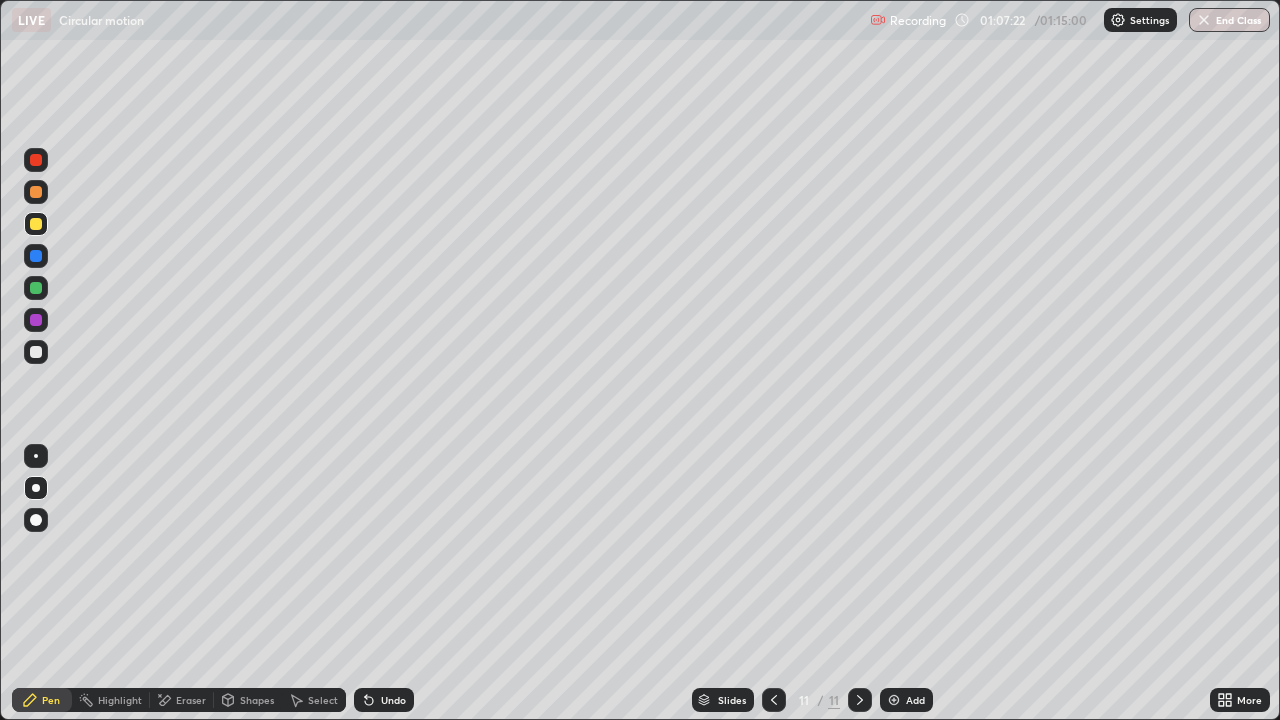 click at bounding box center (36, 192) 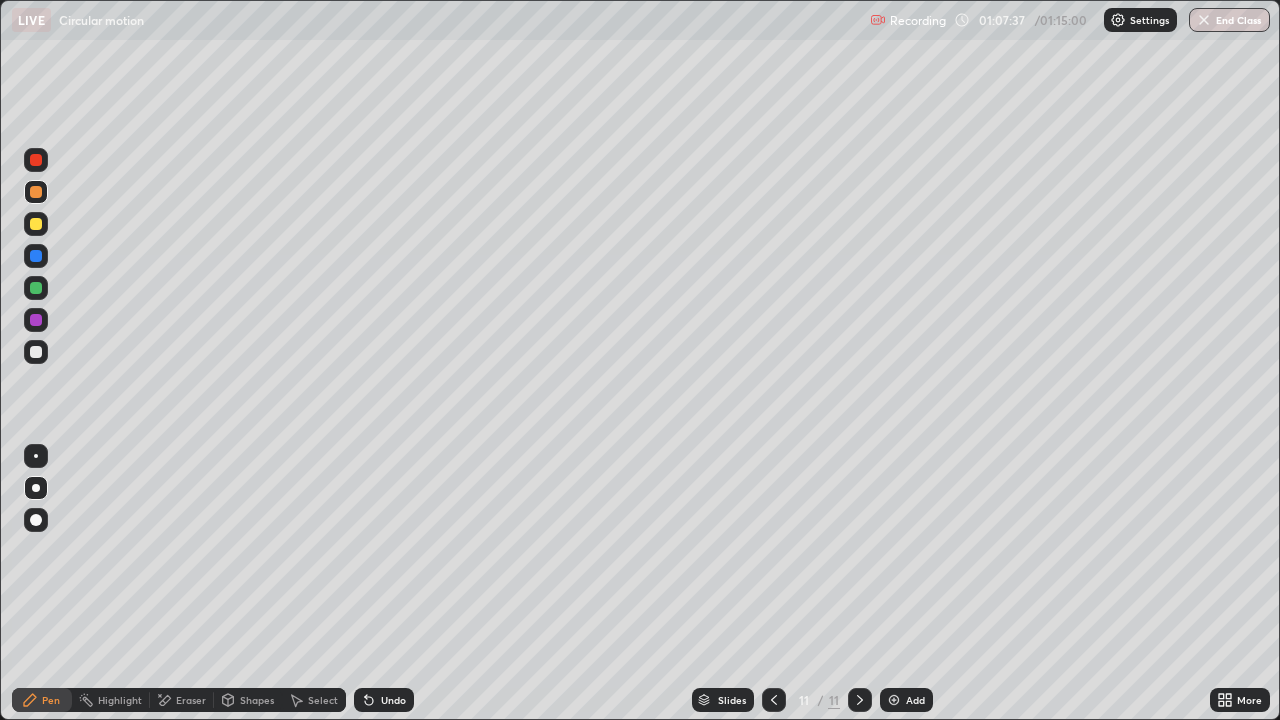click on "Undo" at bounding box center [393, 700] 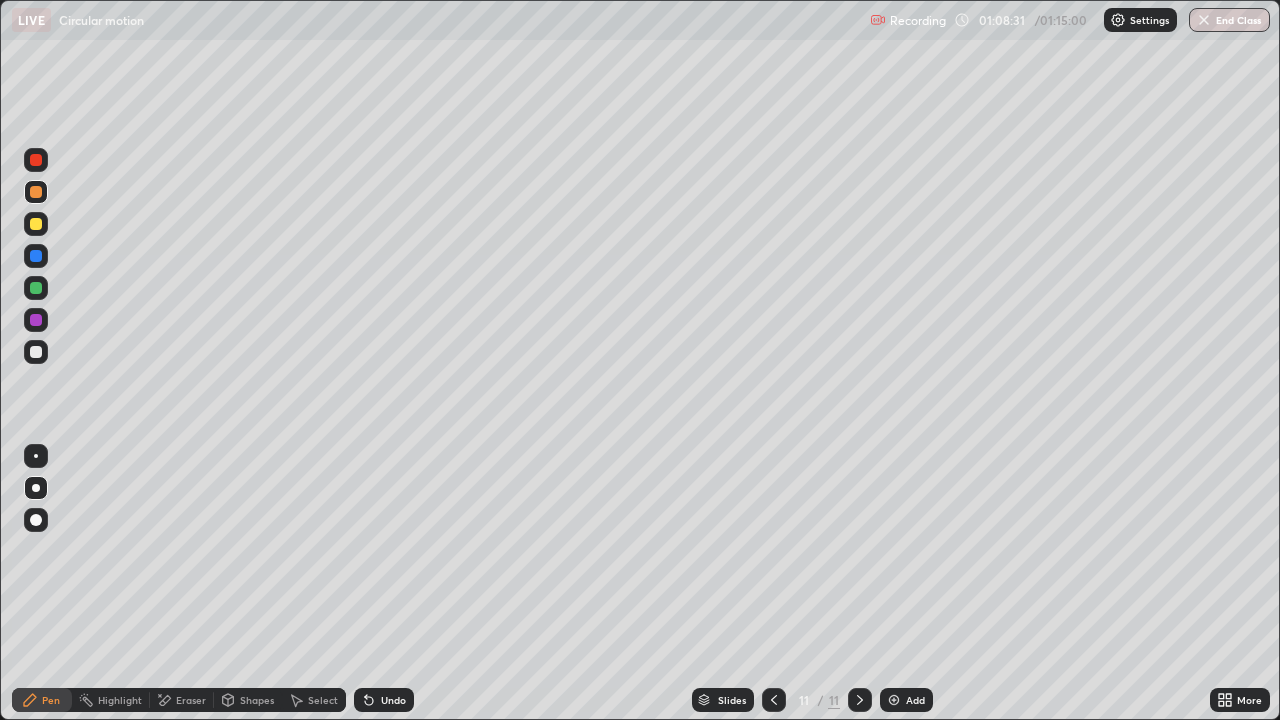click on "Undo" at bounding box center (393, 700) 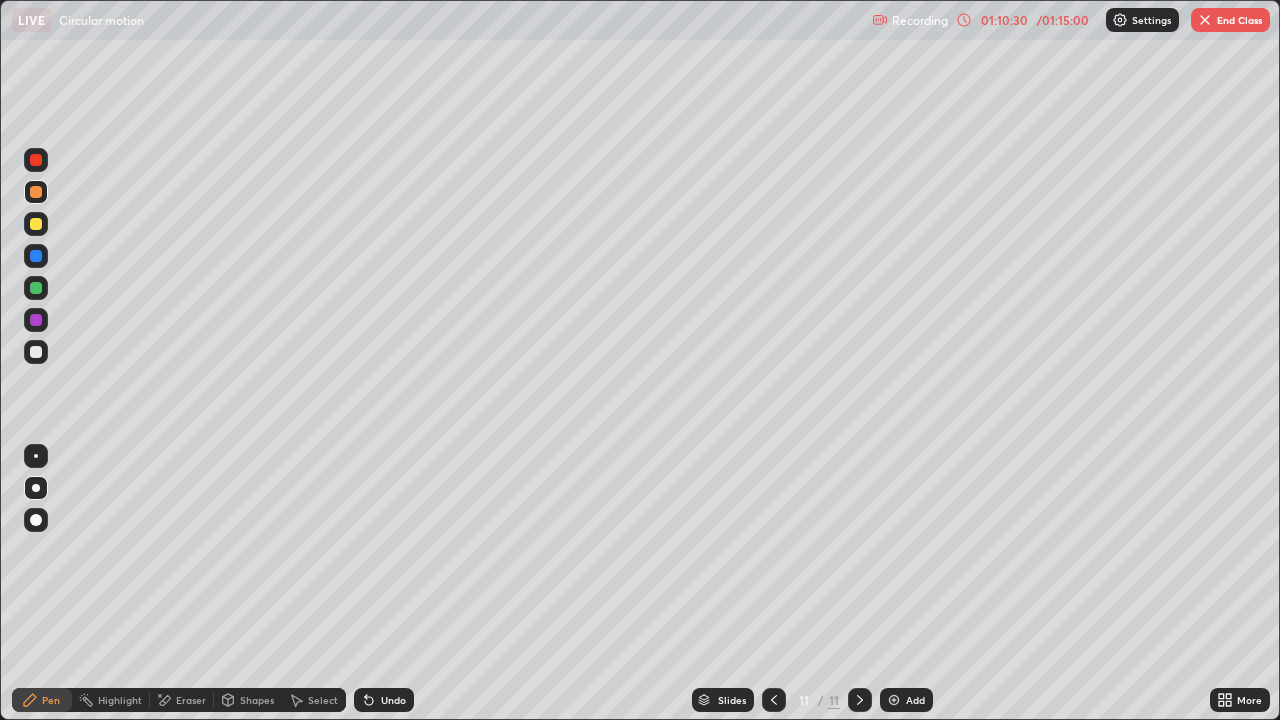click on "End Class" at bounding box center [1230, 20] 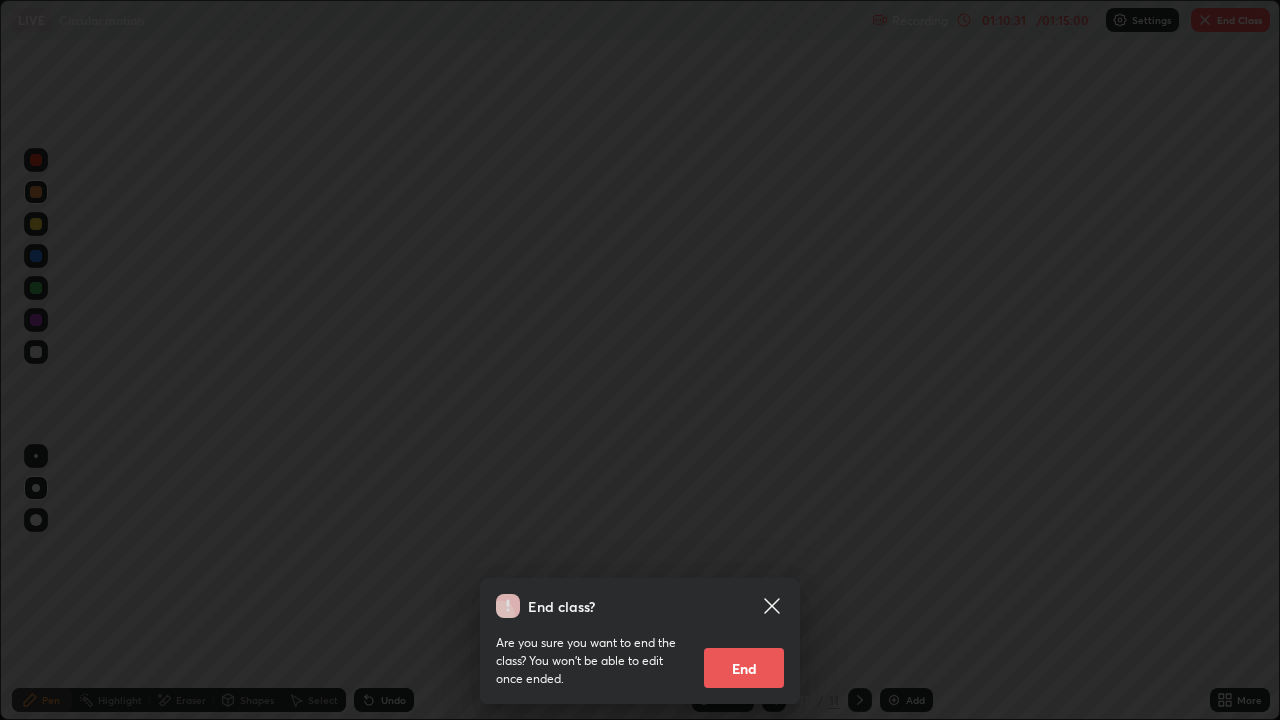 click on "End" at bounding box center [744, 668] 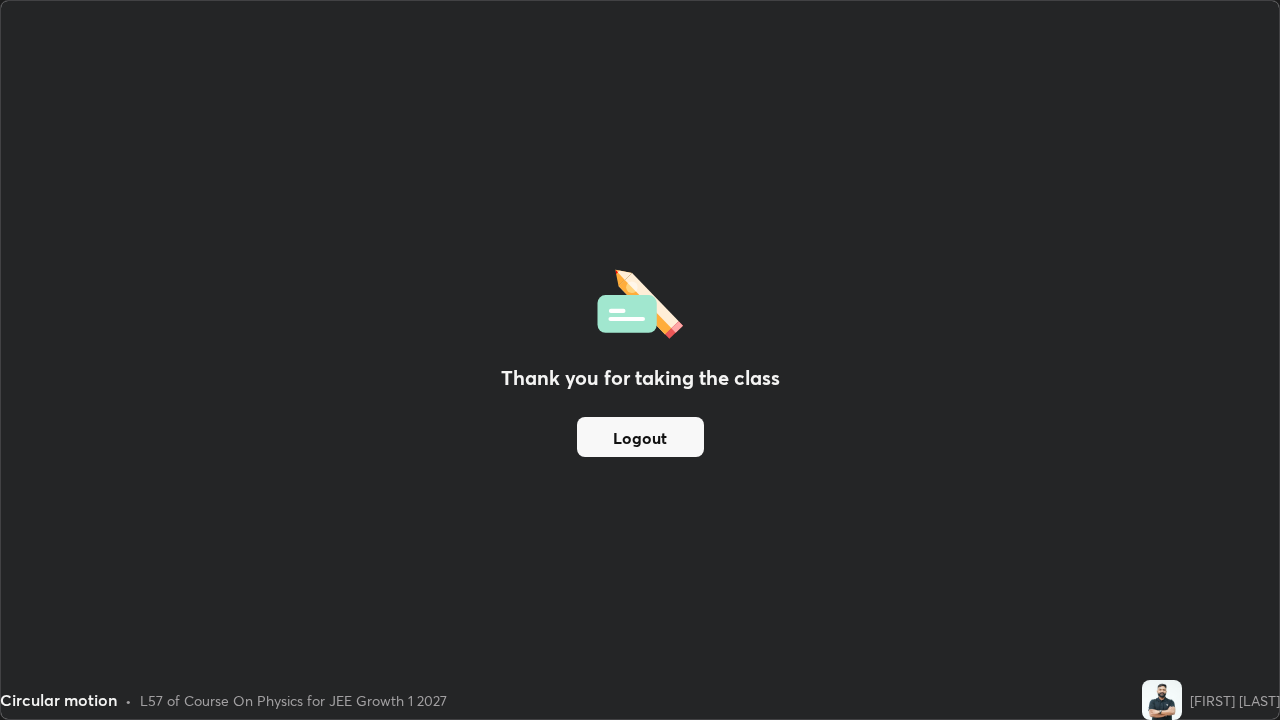 click on "Logout" at bounding box center [640, 437] 